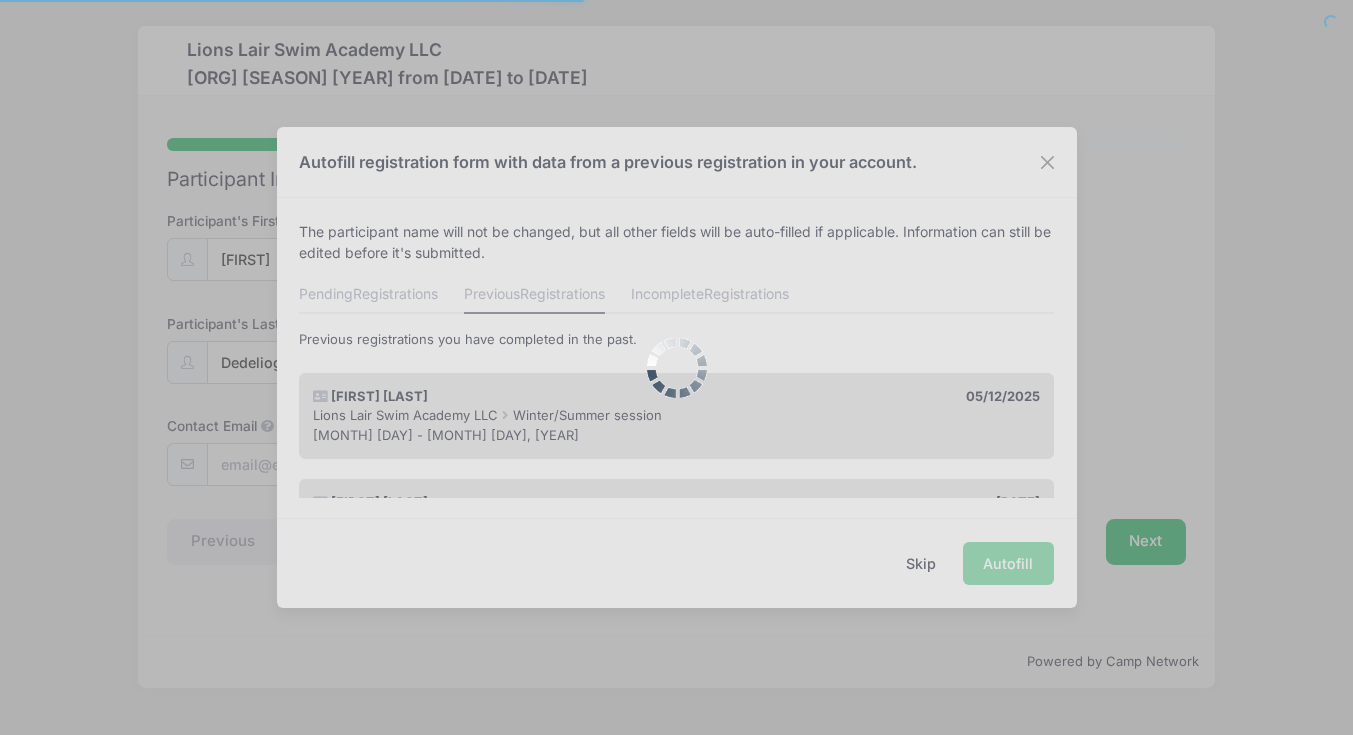 scroll, scrollTop: 0, scrollLeft: 0, axis: both 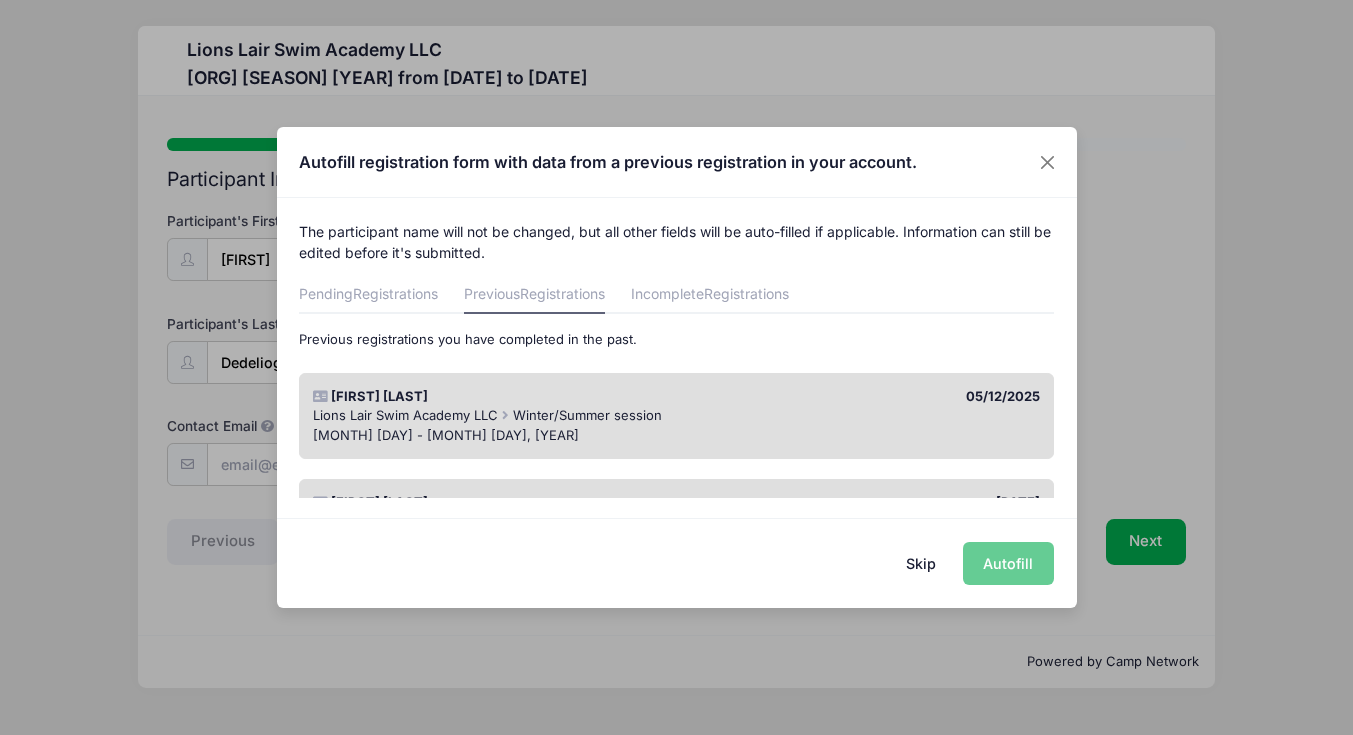 click on "Skip
Autofill" at bounding box center [677, 562] 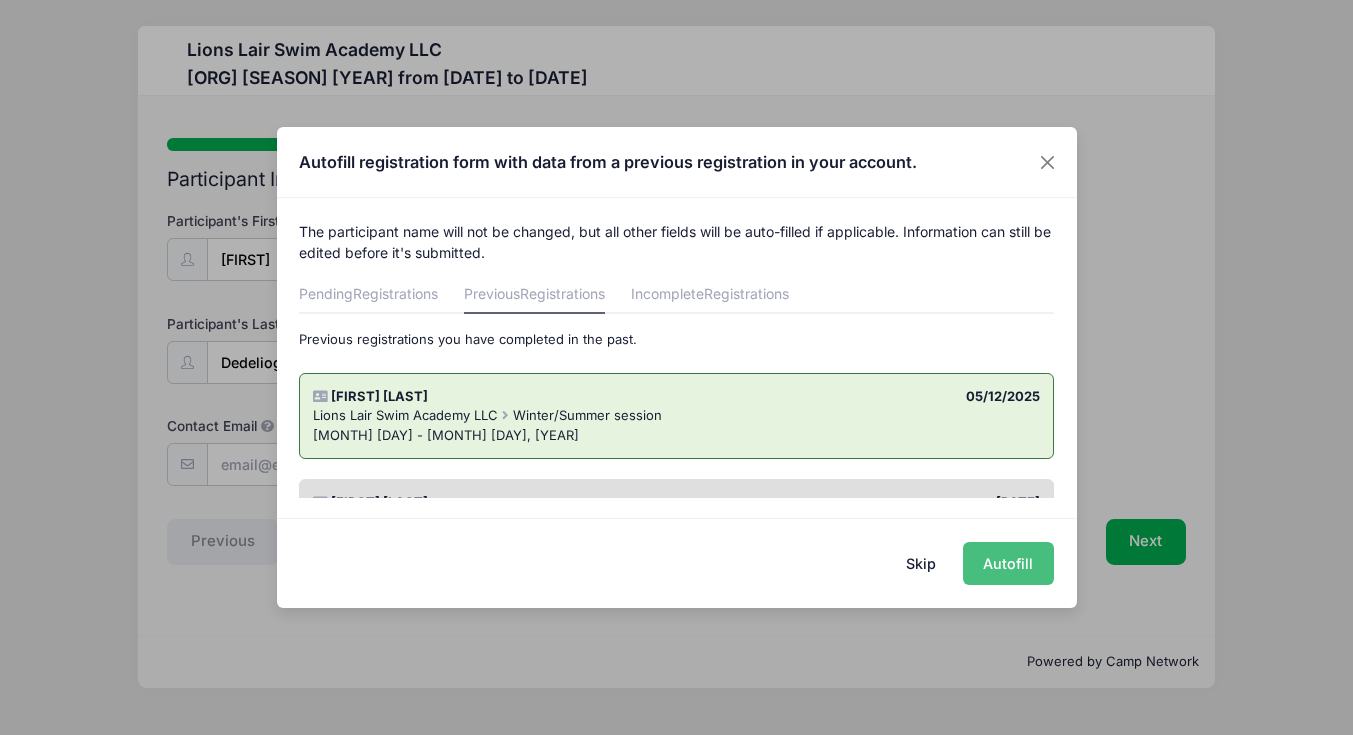 click on "Autofill" at bounding box center (1008, 563) 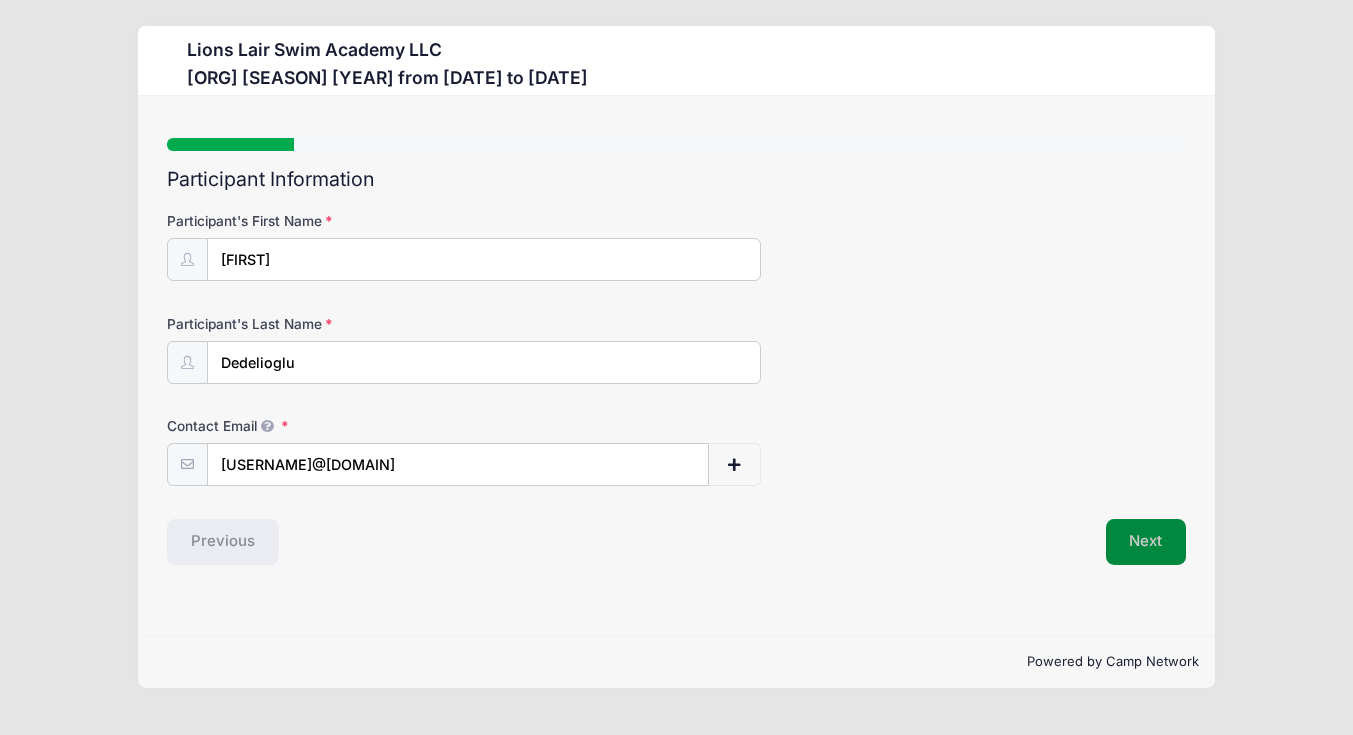 click on "Next" at bounding box center [1146, 542] 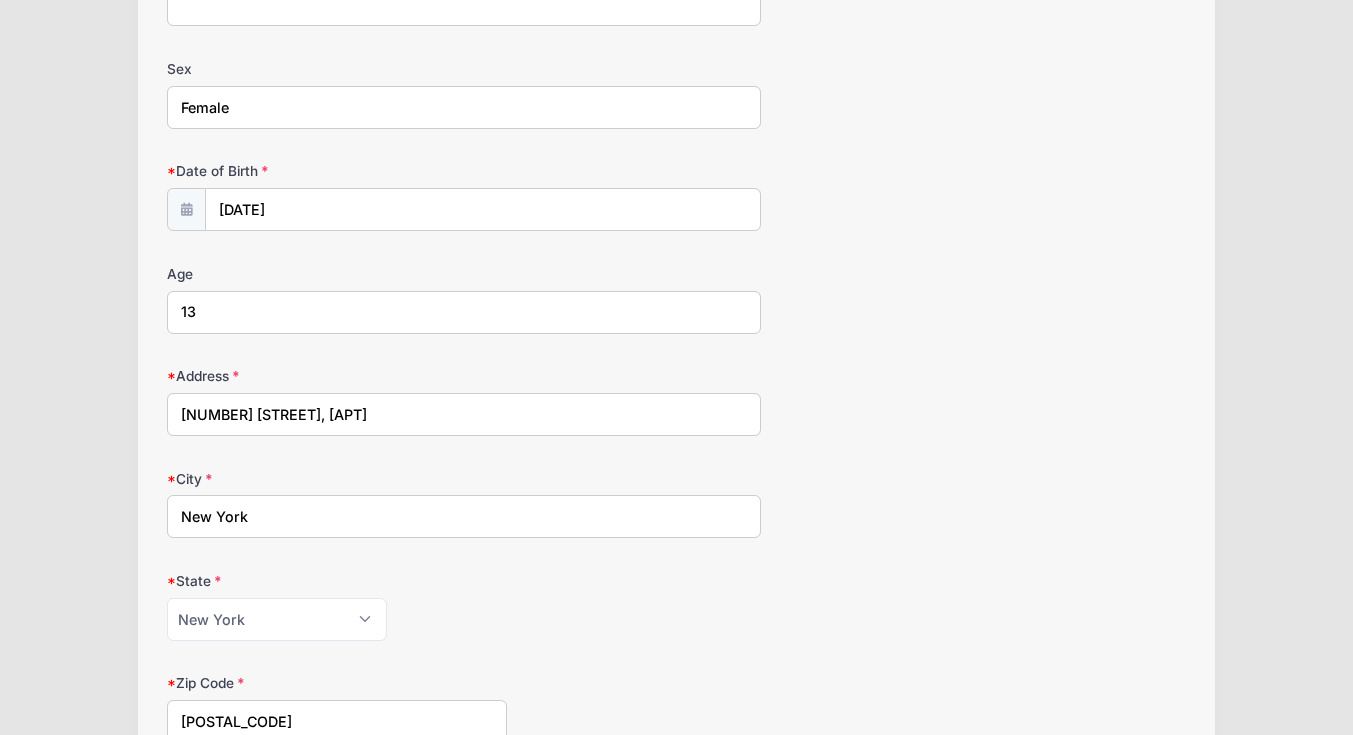 scroll, scrollTop: 291, scrollLeft: 0, axis: vertical 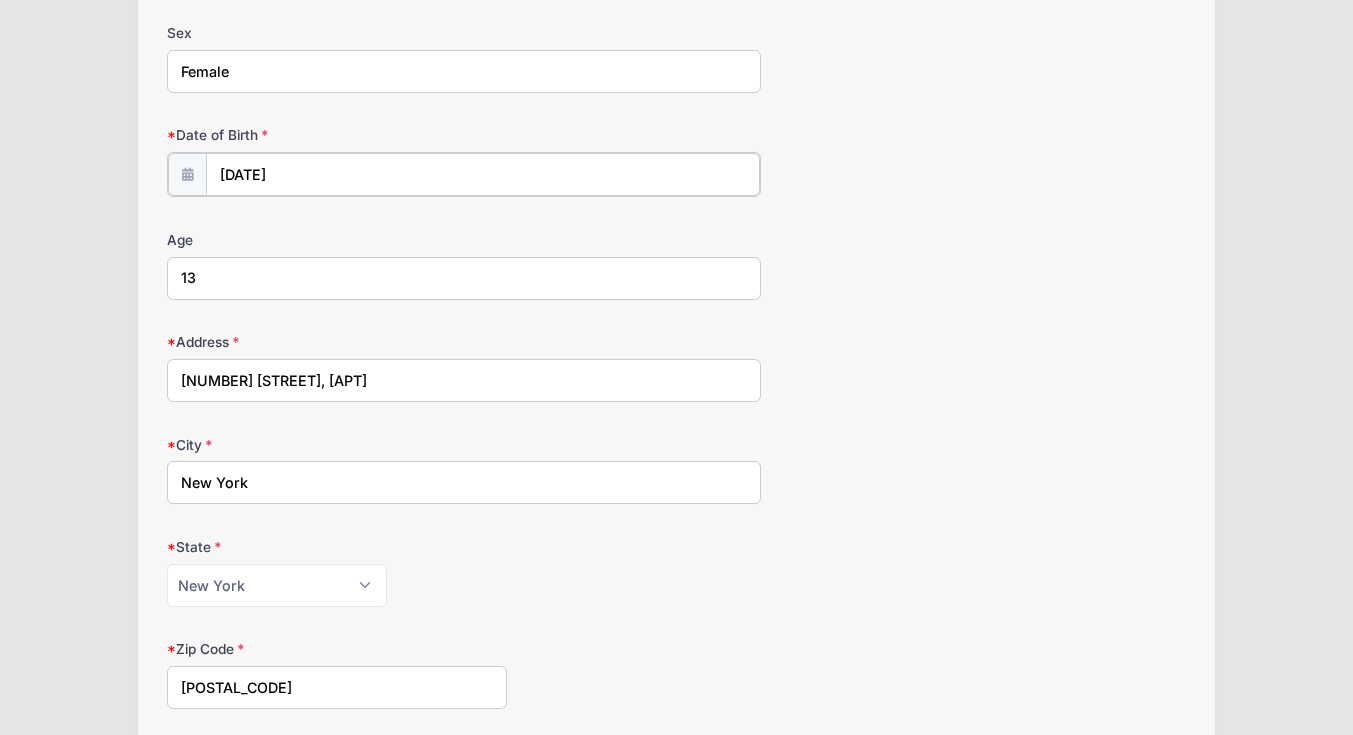 select on "8" 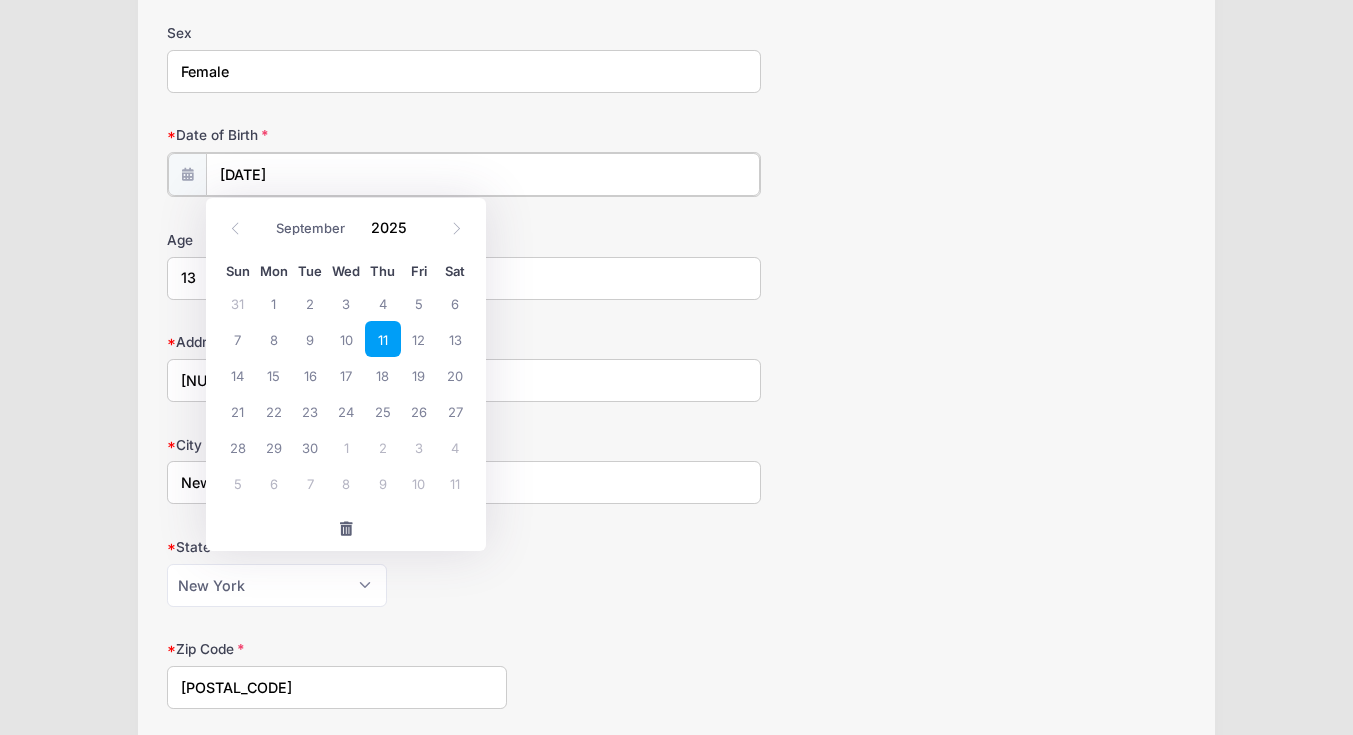 click on "[DATE]" at bounding box center (483, 174) 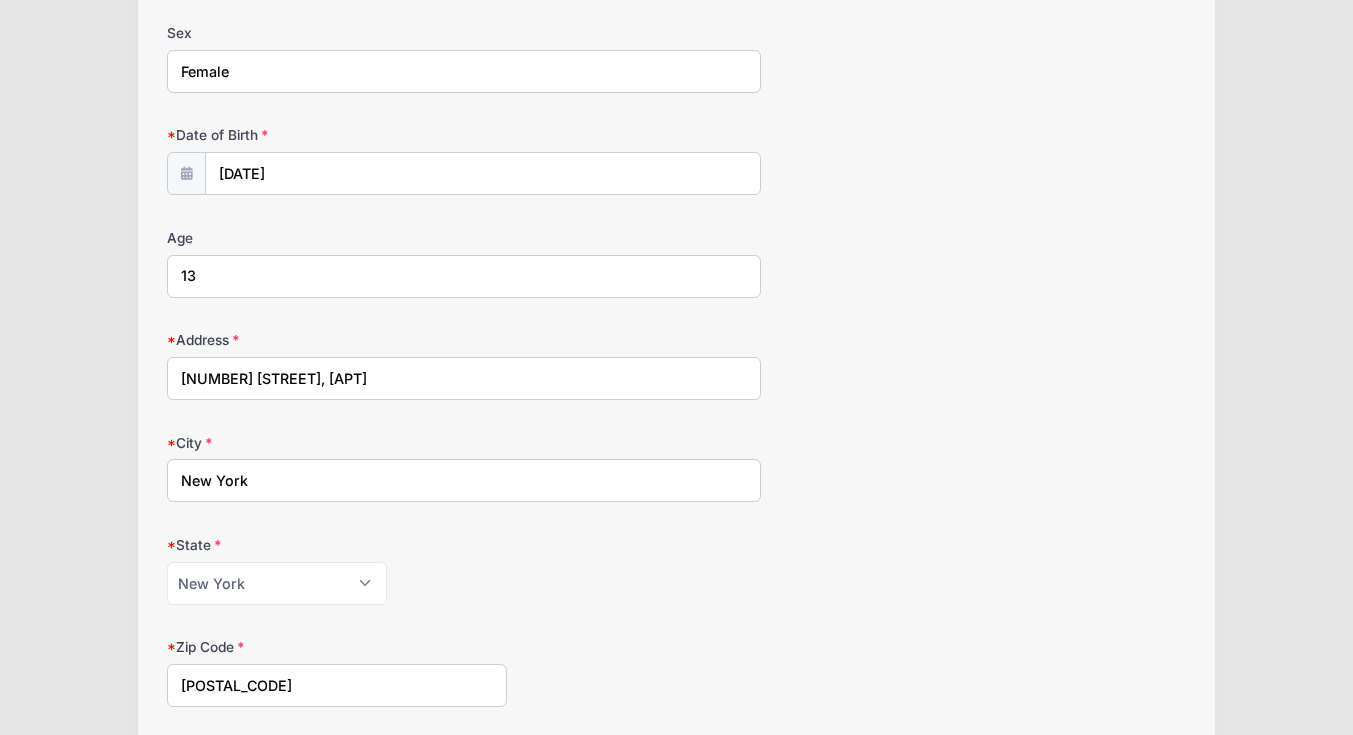 click at bounding box center (186, 173) 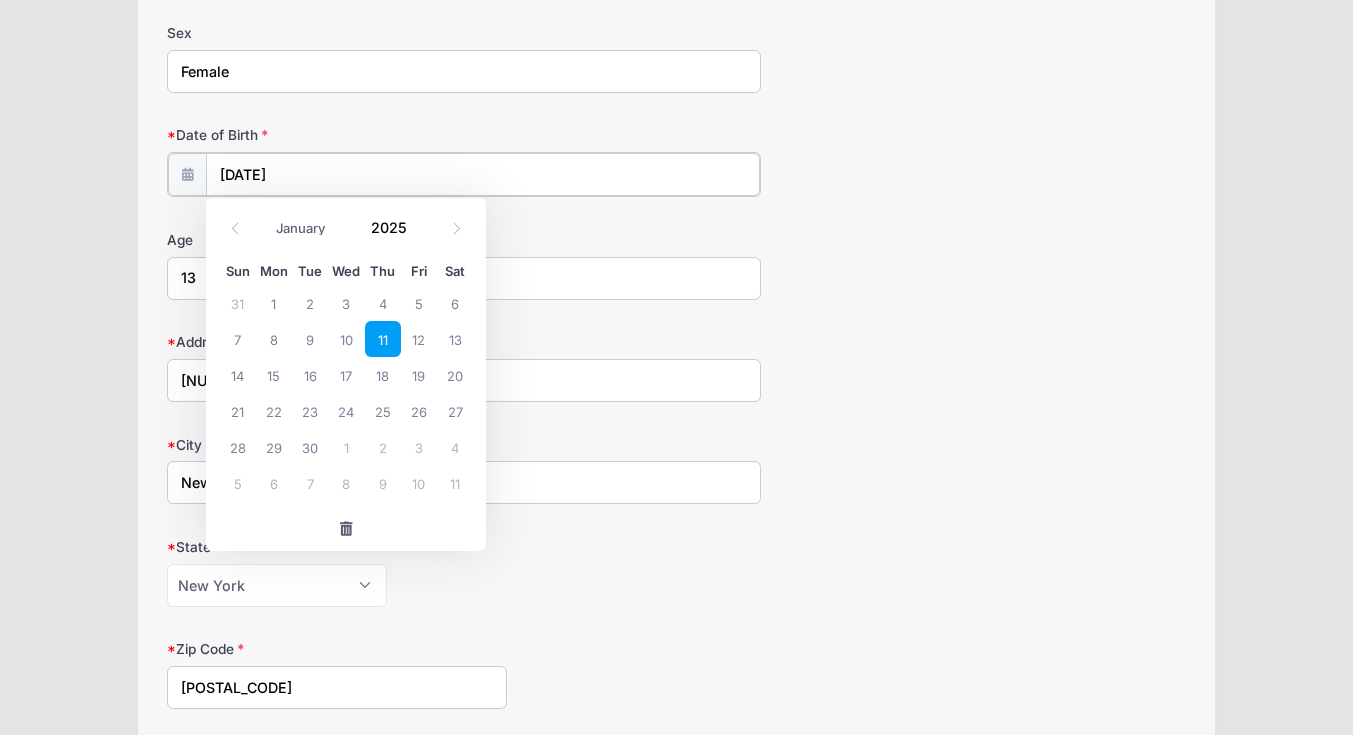 click on "[DATE]" at bounding box center (483, 174) 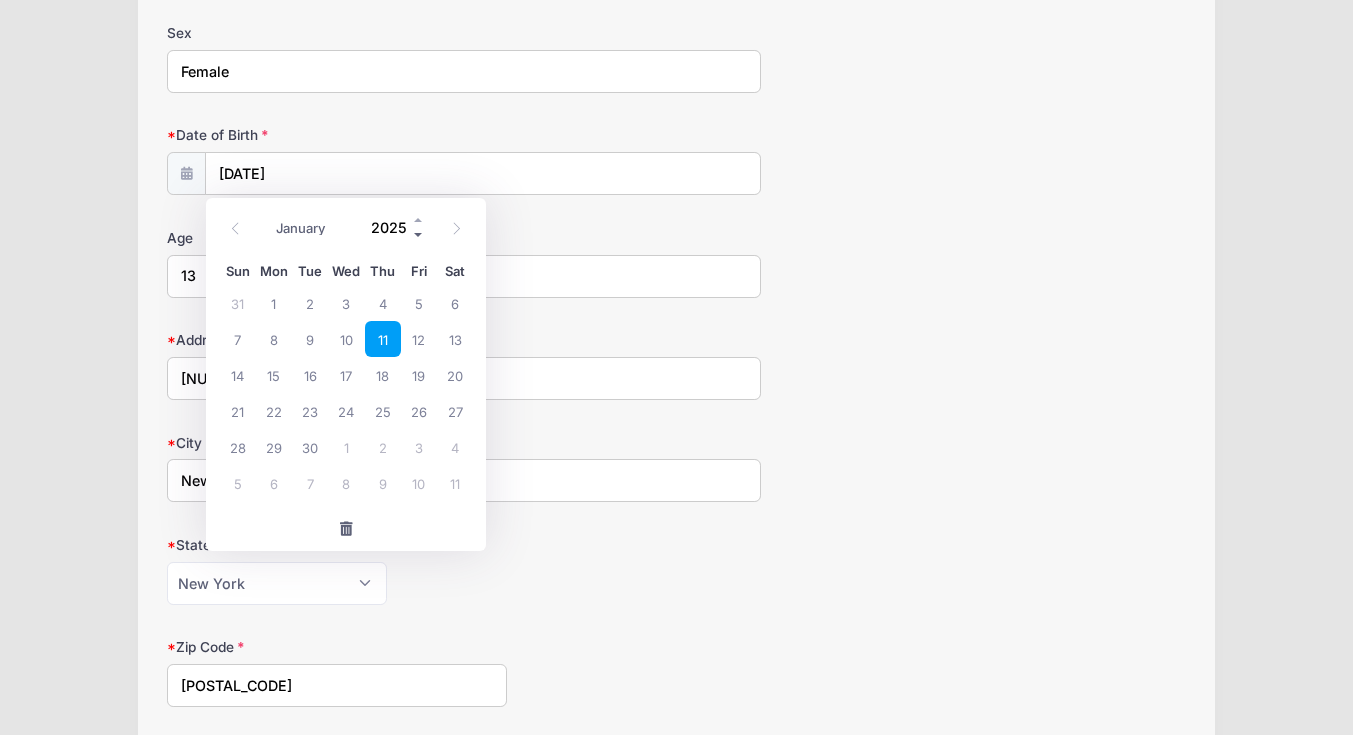 click at bounding box center (419, 234) 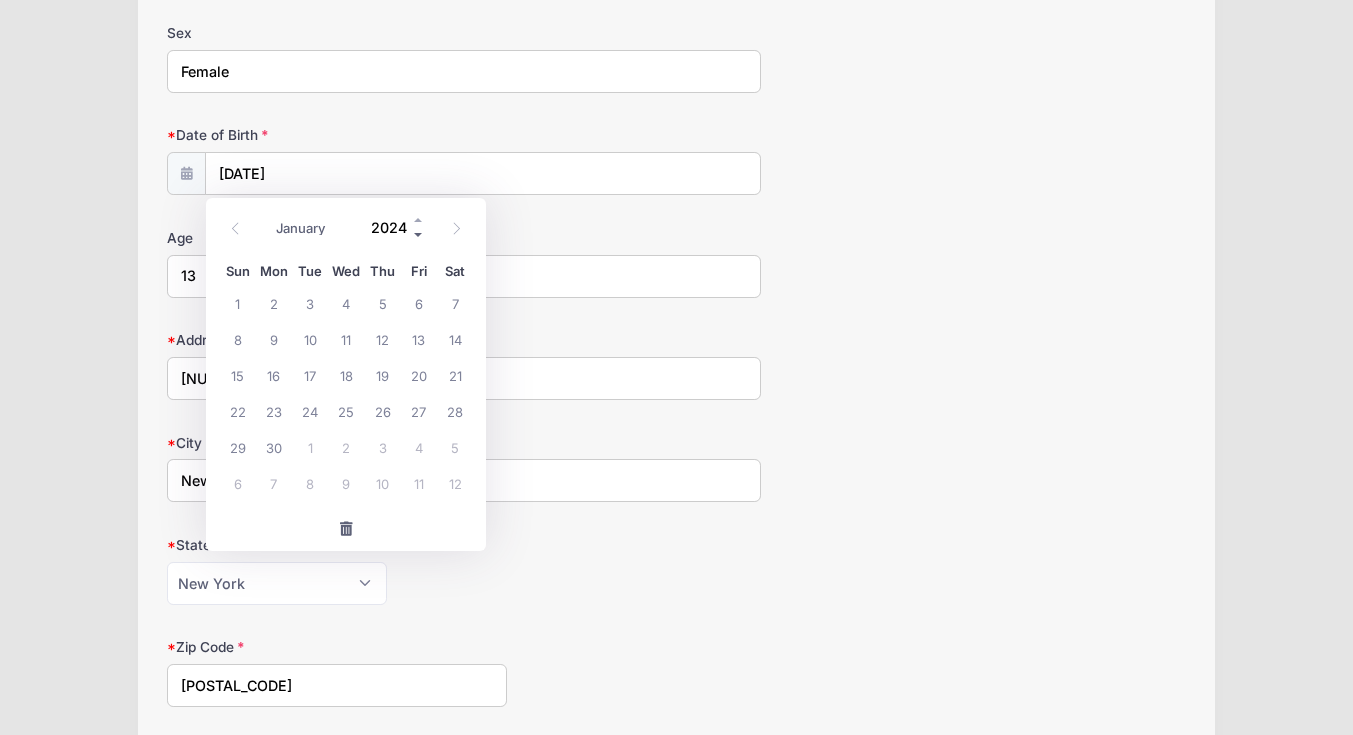 click at bounding box center (419, 234) 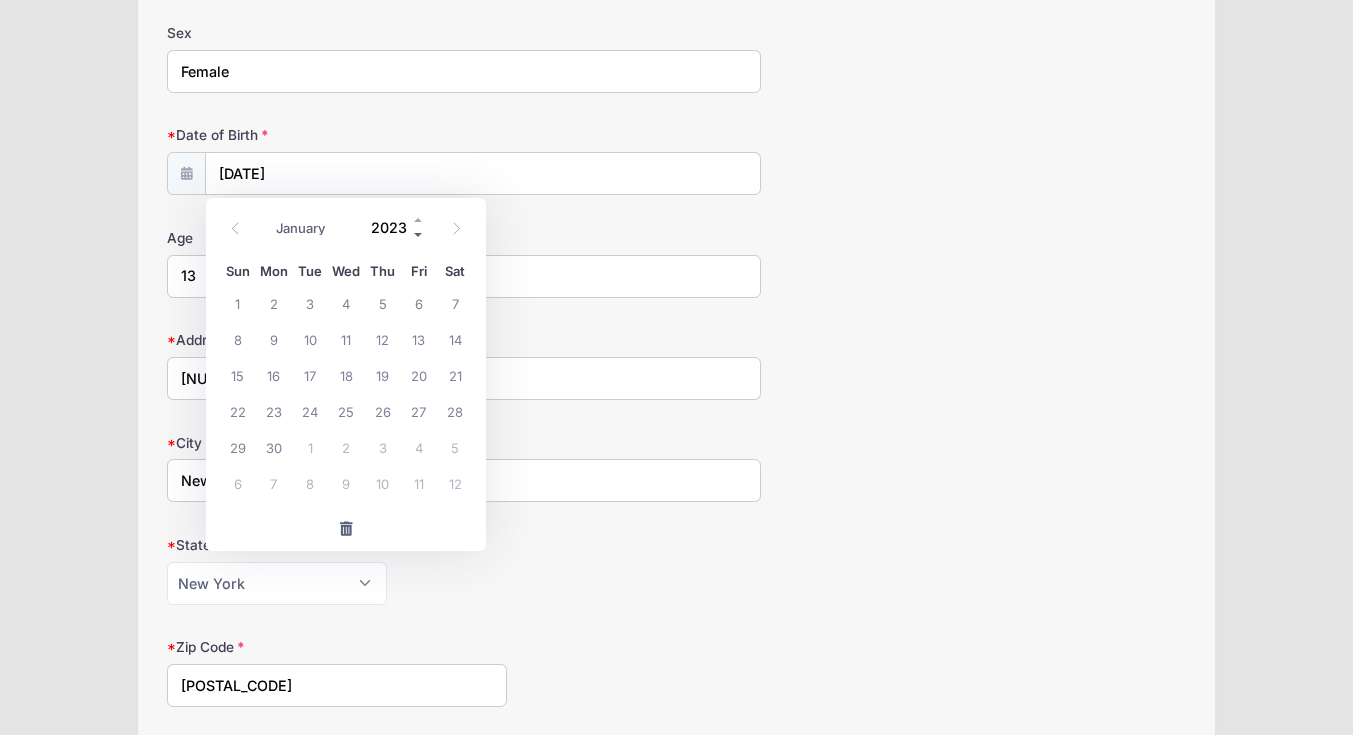 click at bounding box center (419, 234) 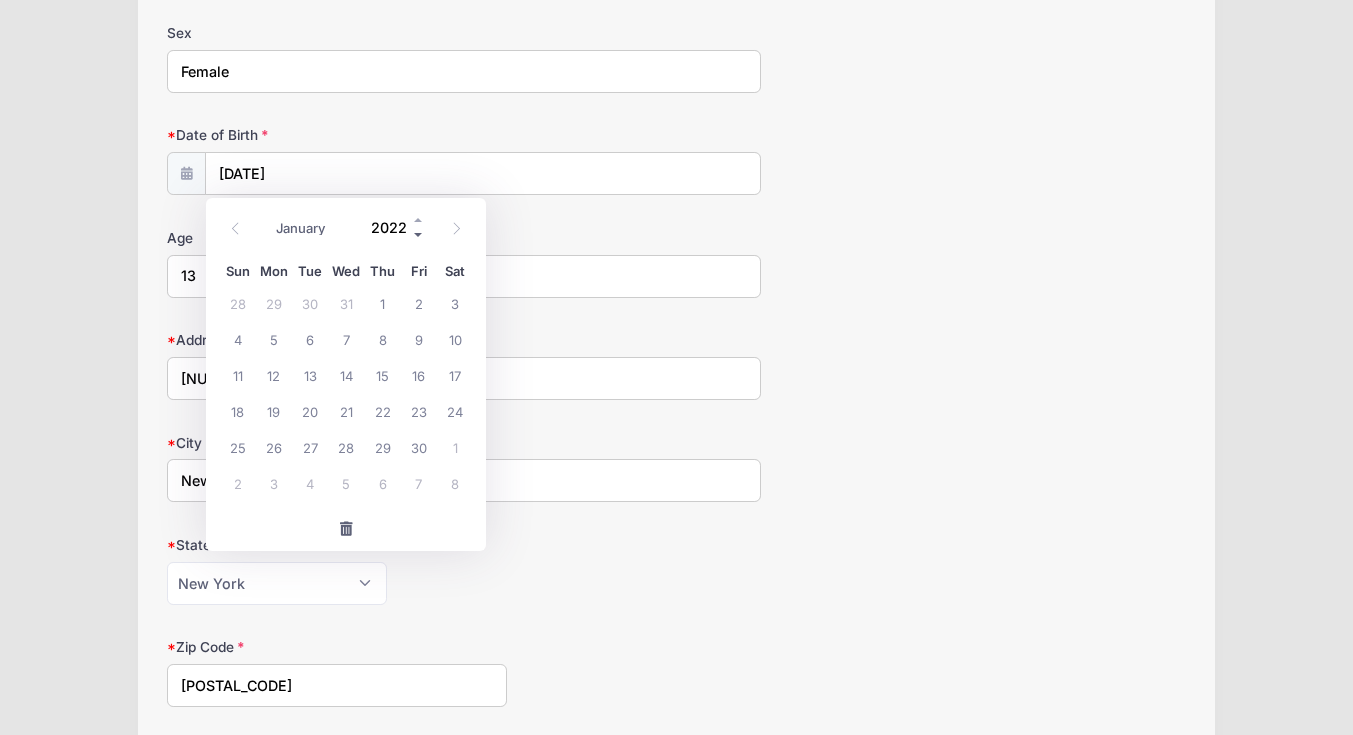 click at bounding box center (419, 234) 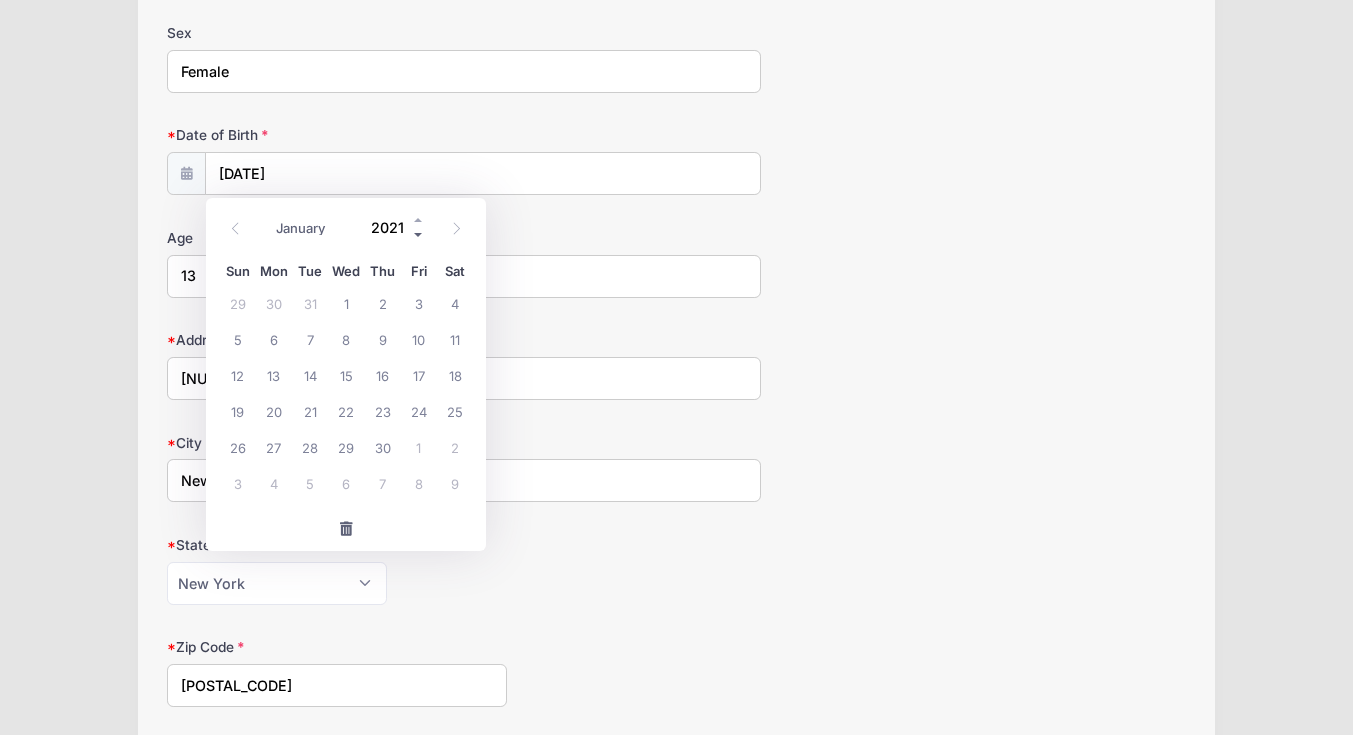 click at bounding box center [419, 234] 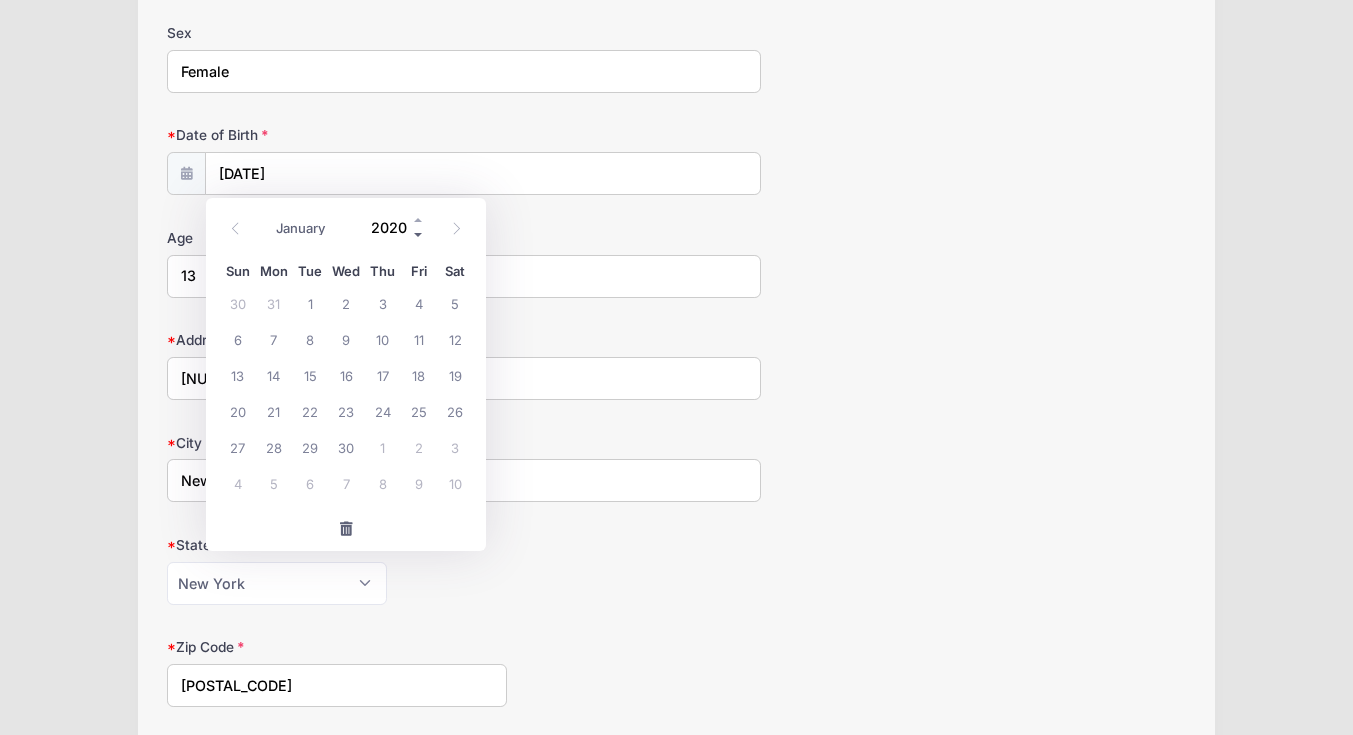 click at bounding box center [419, 234] 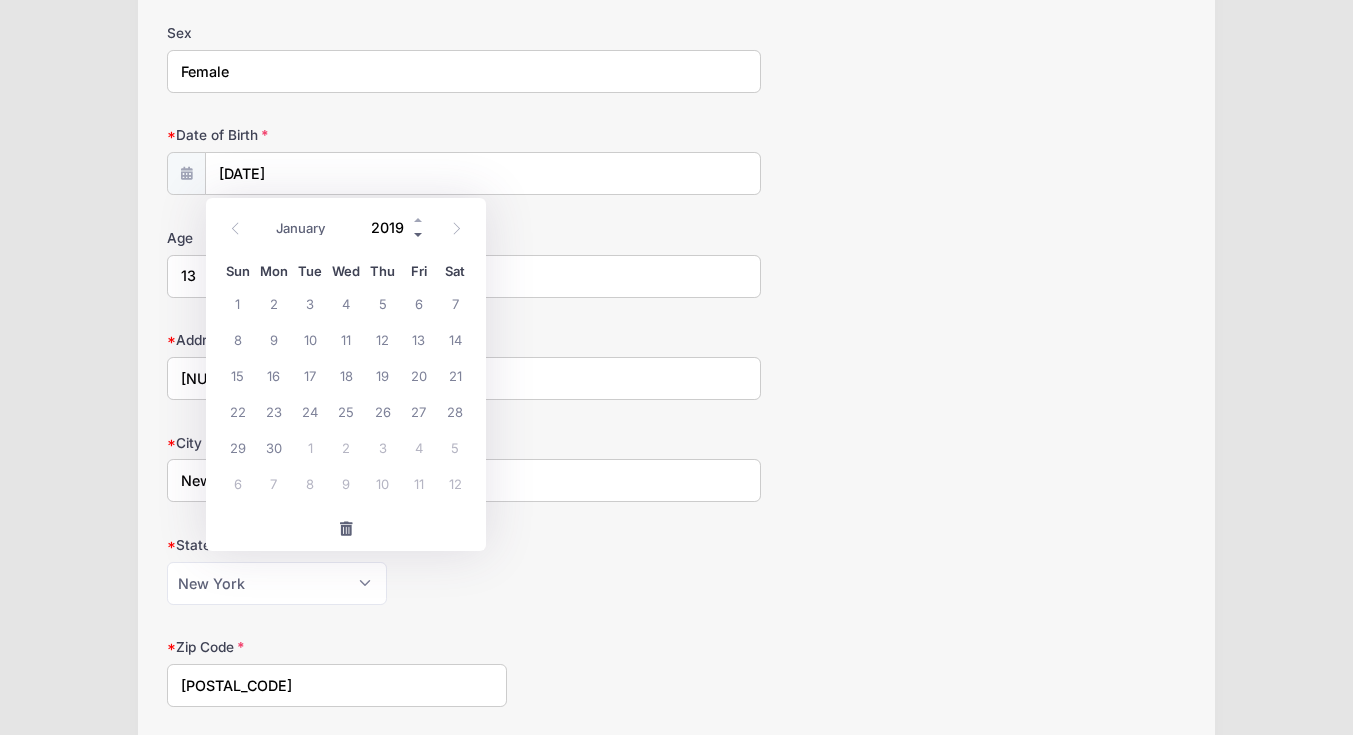 click at bounding box center [419, 234] 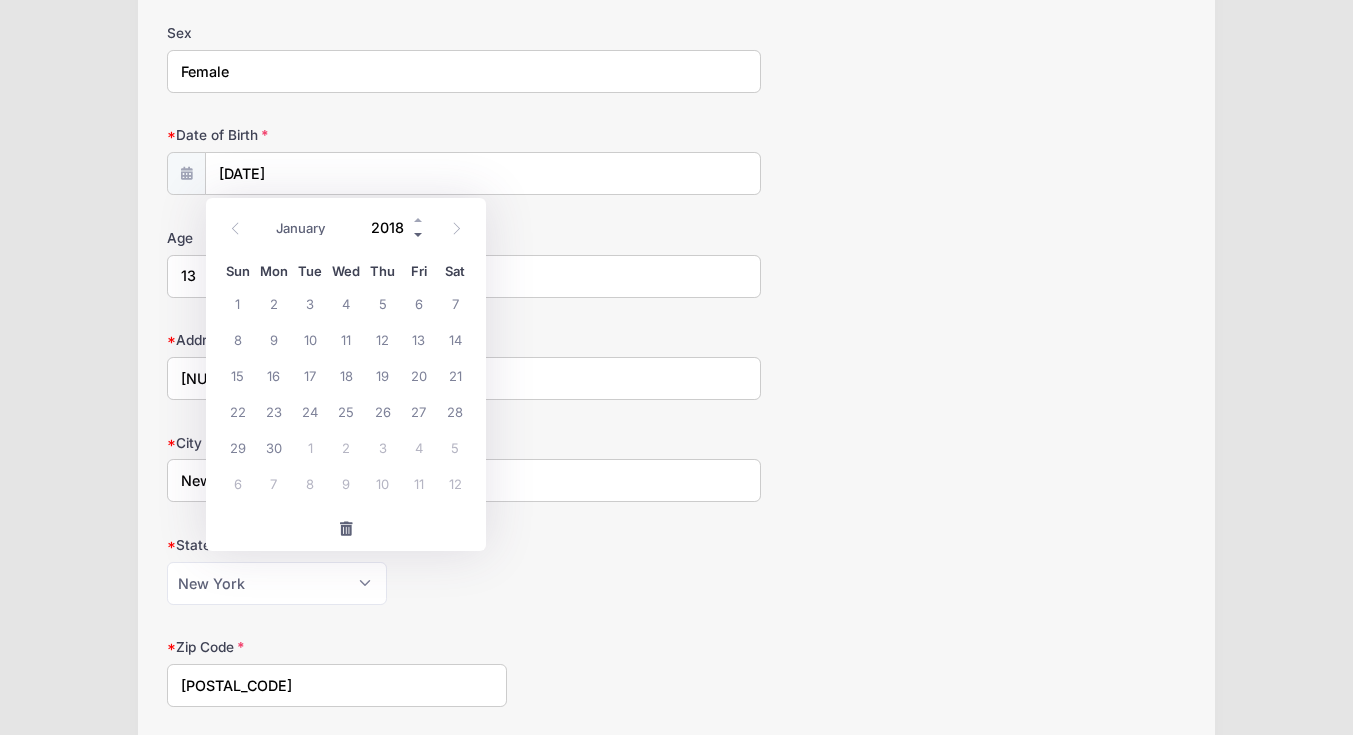 click at bounding box center (419, 234) 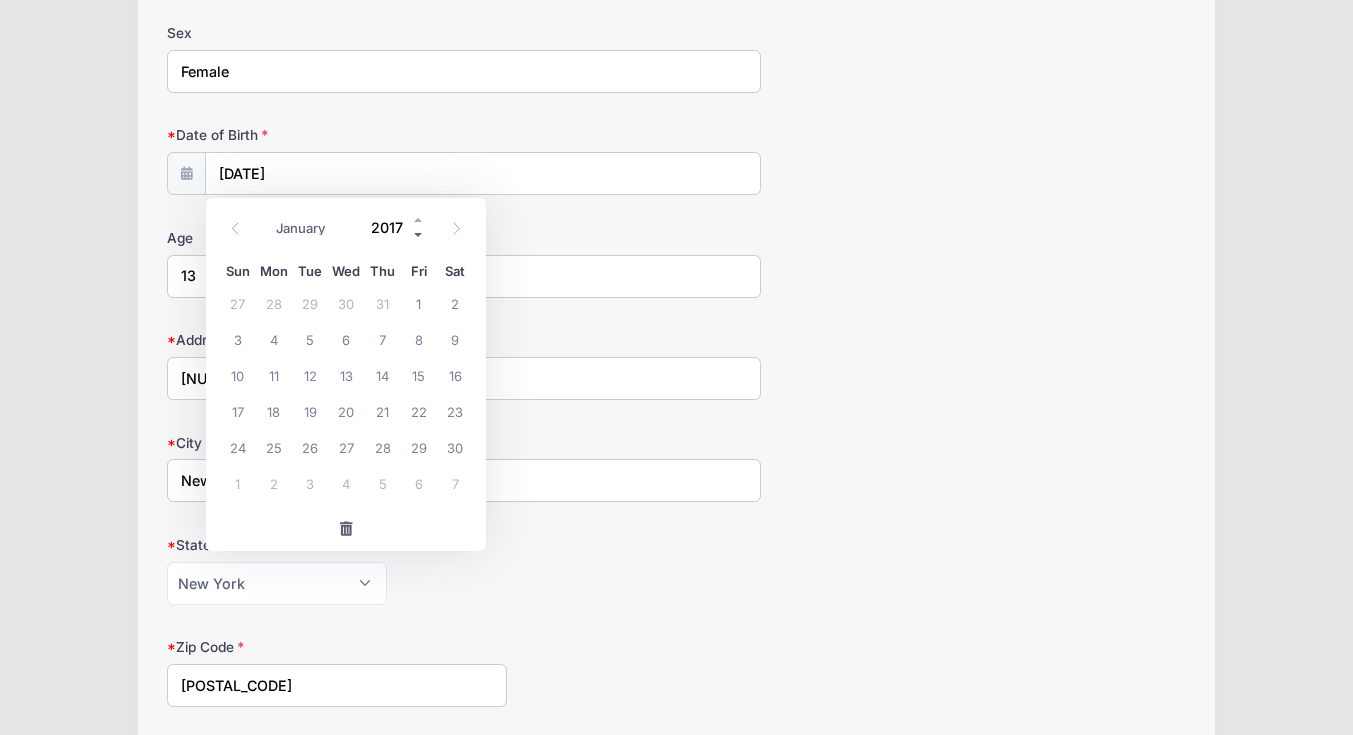 click at bounding box center [419, 234] 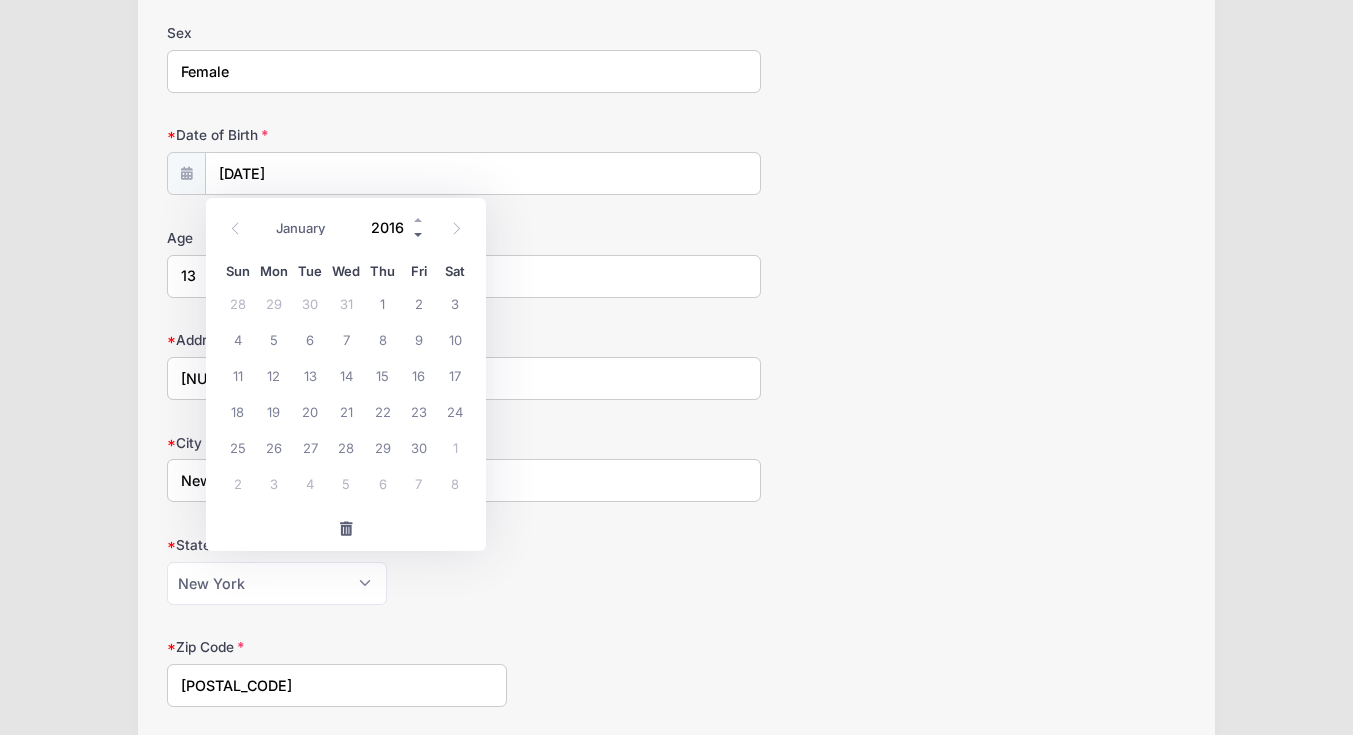 click at bounding box center [419, 234] 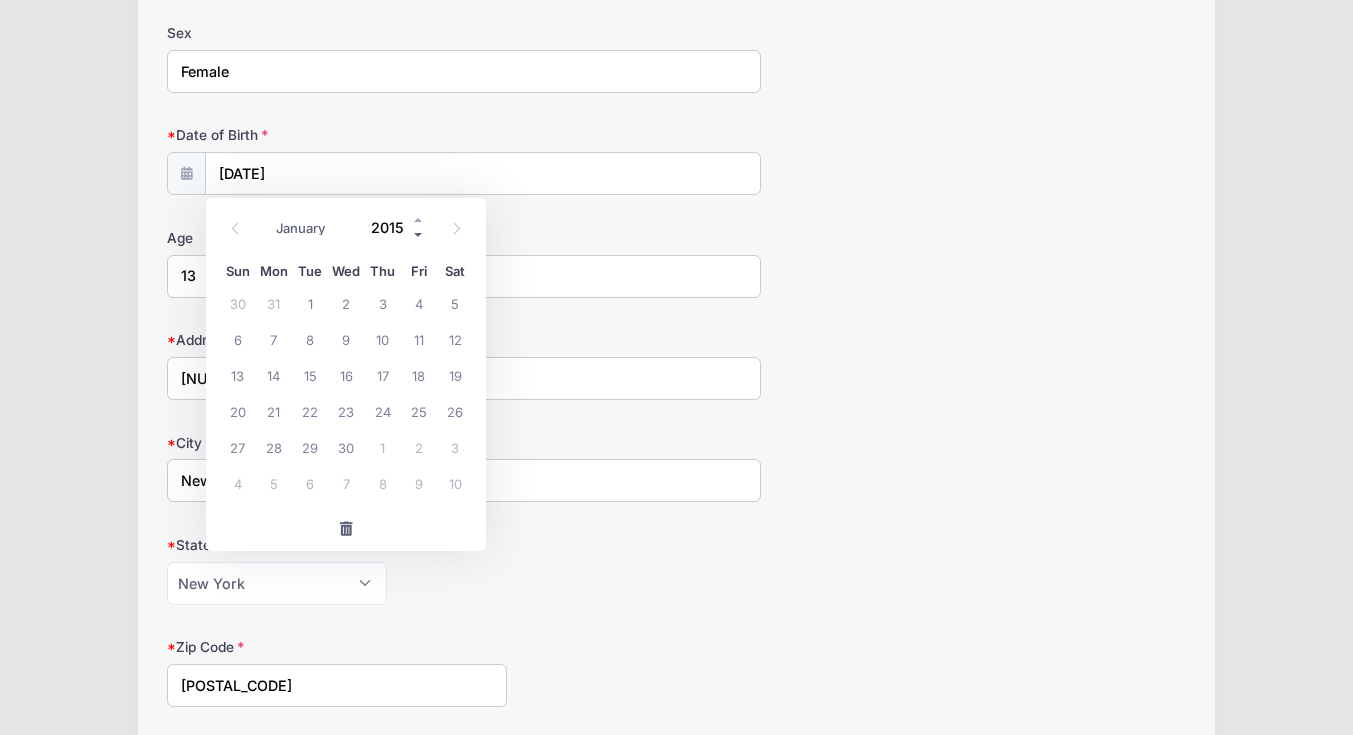 click at bounding box center [419, 234] 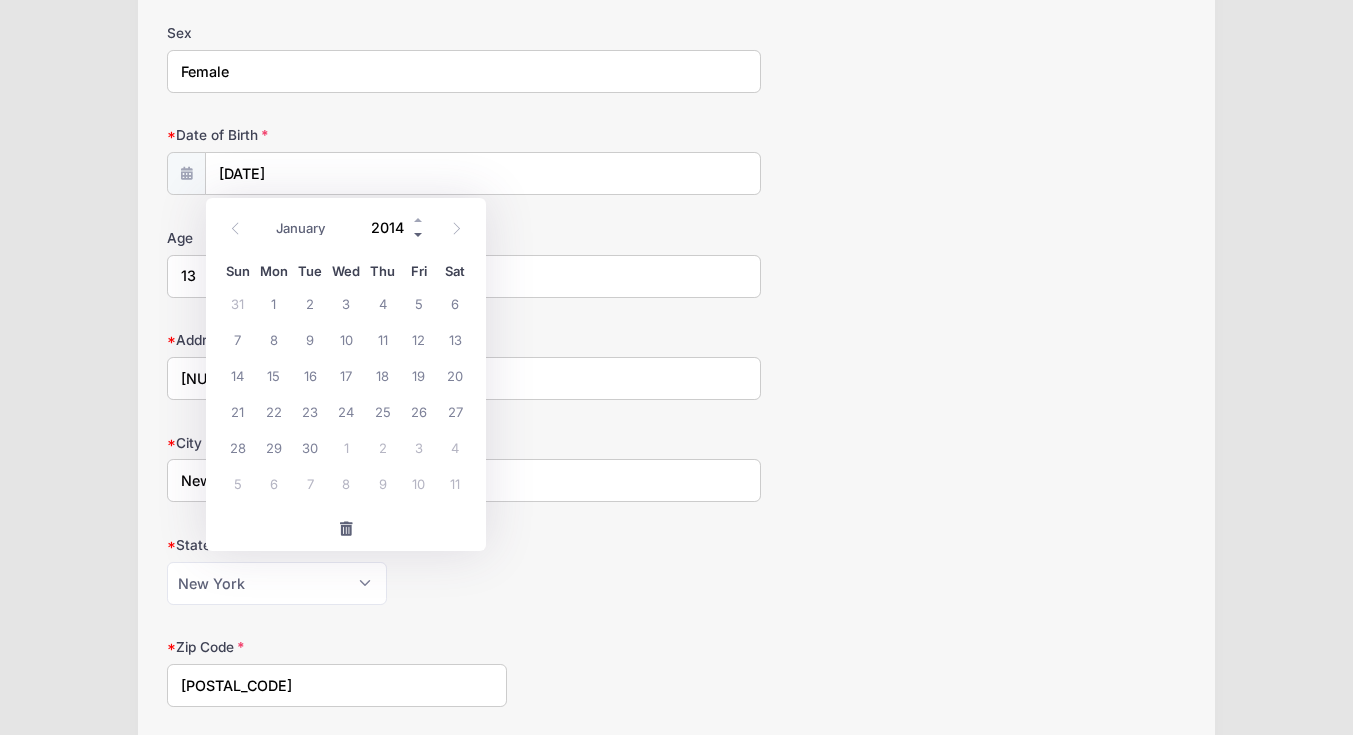 click at bounding box center [419, 234] 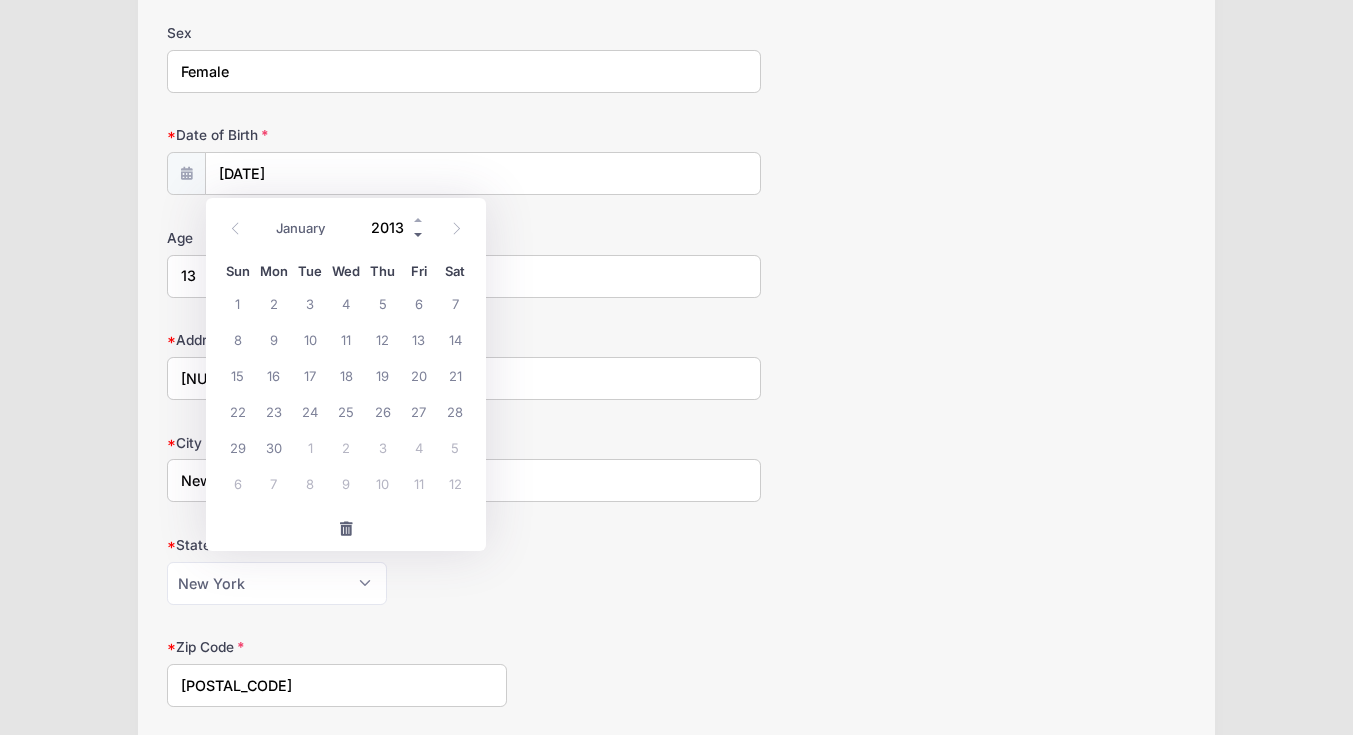 click at bounding box center (419, 234) 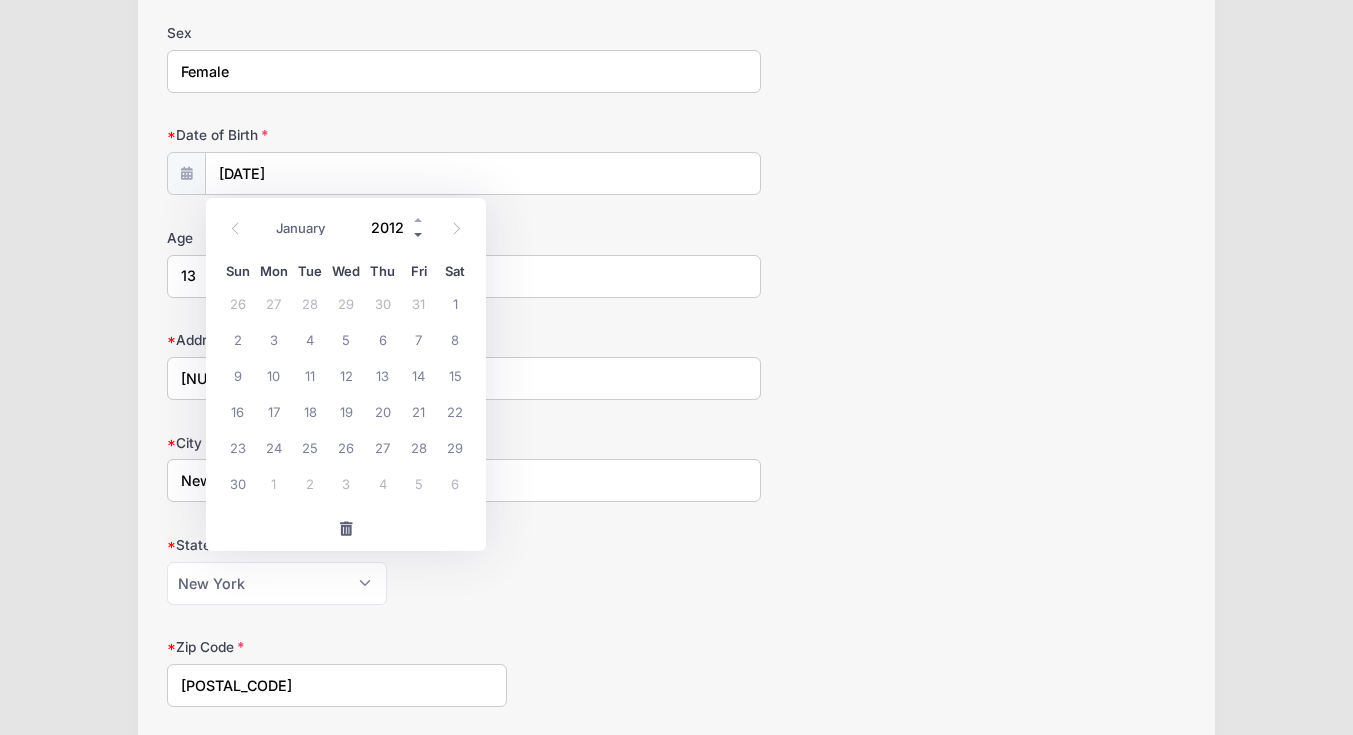 click at bounding box center [419, 234] 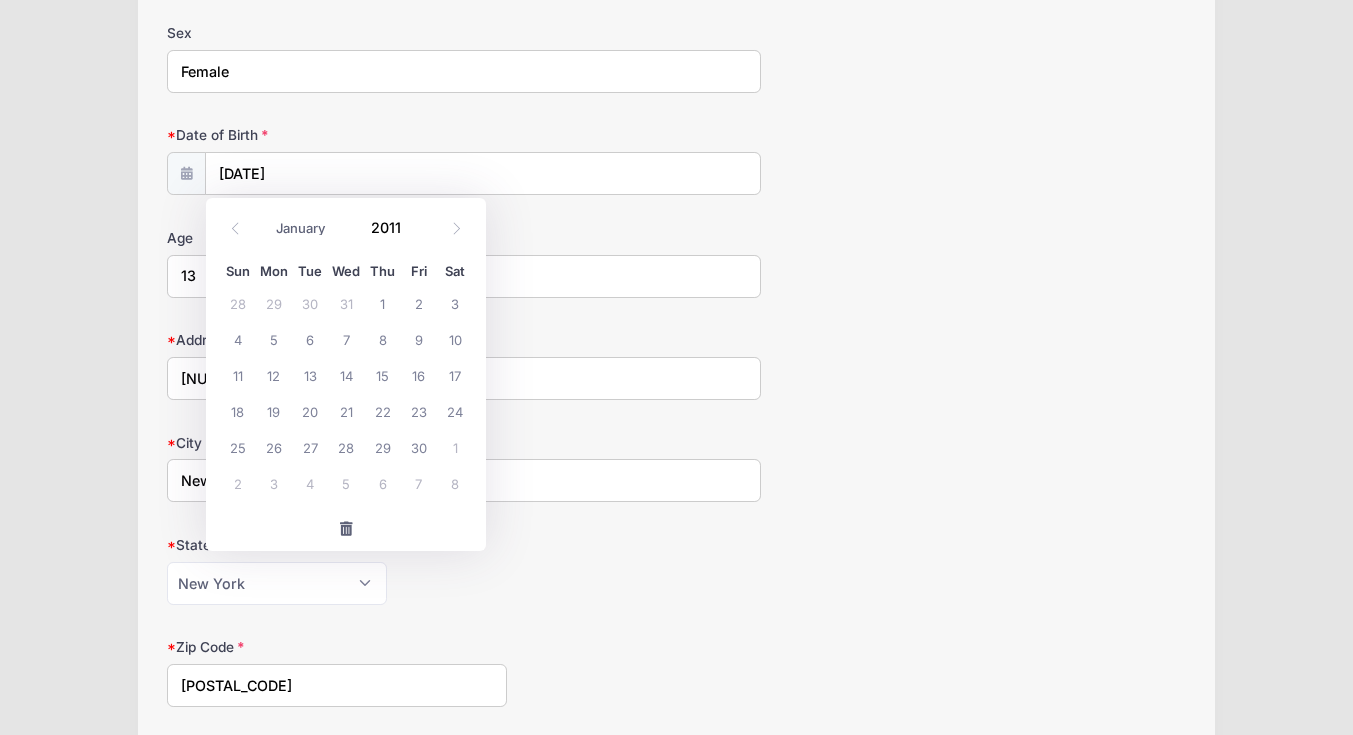 click on "Age
[AGE]" at bounding box center [676, 263] 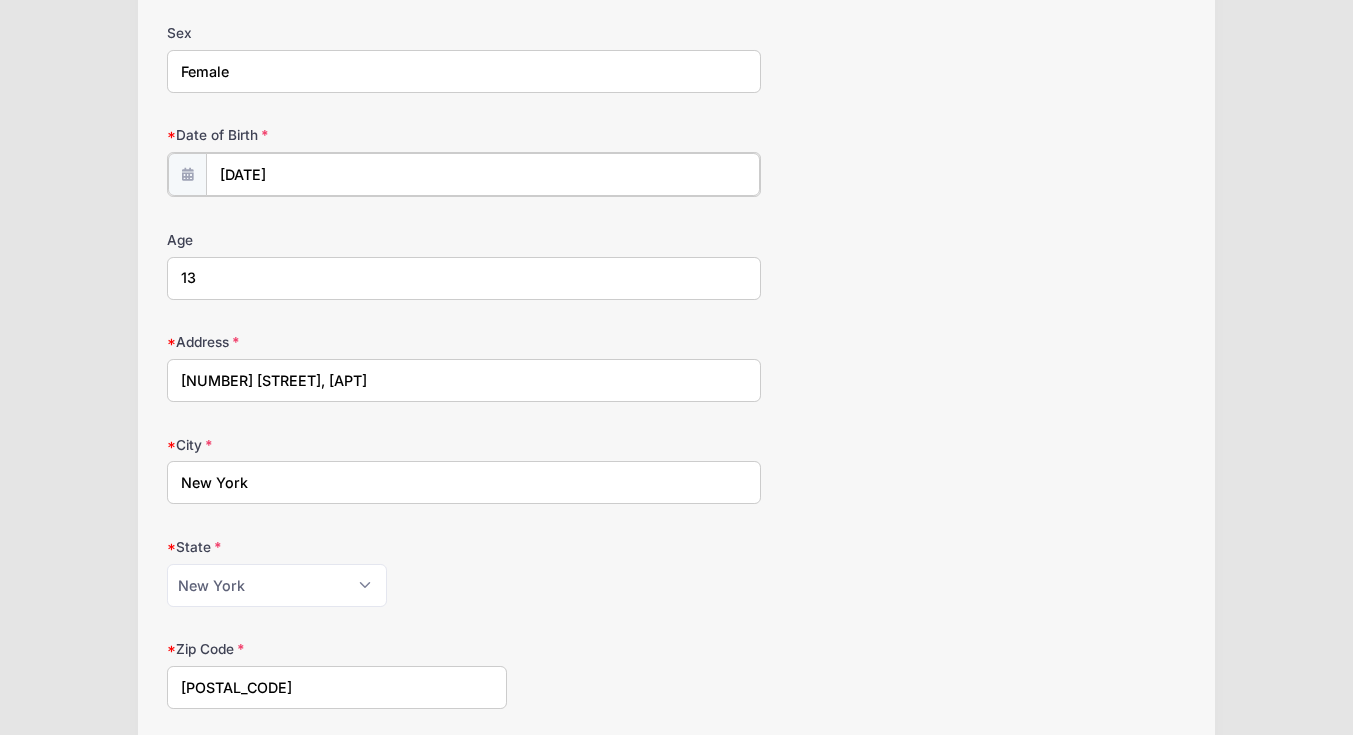 click on "[DATE]" at bounding box center (483, 174) 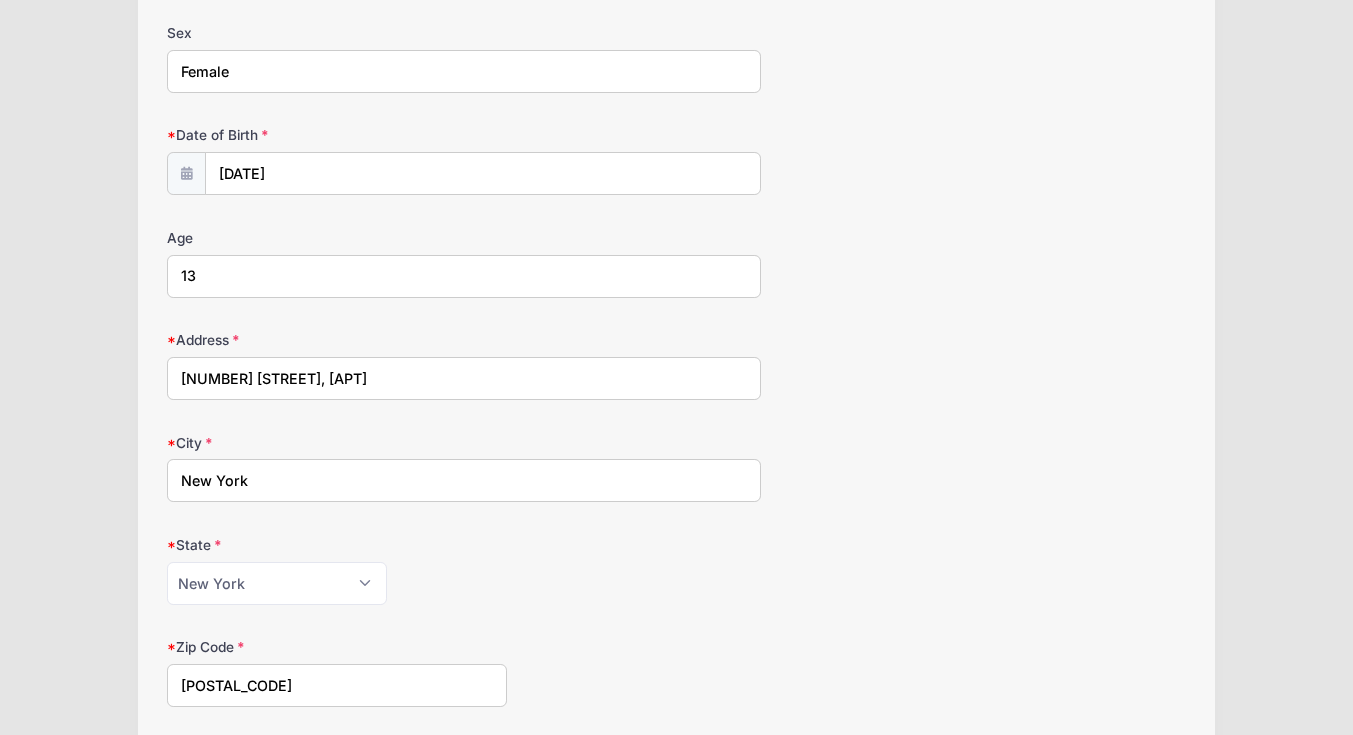 click at bounding box center [186, 173] 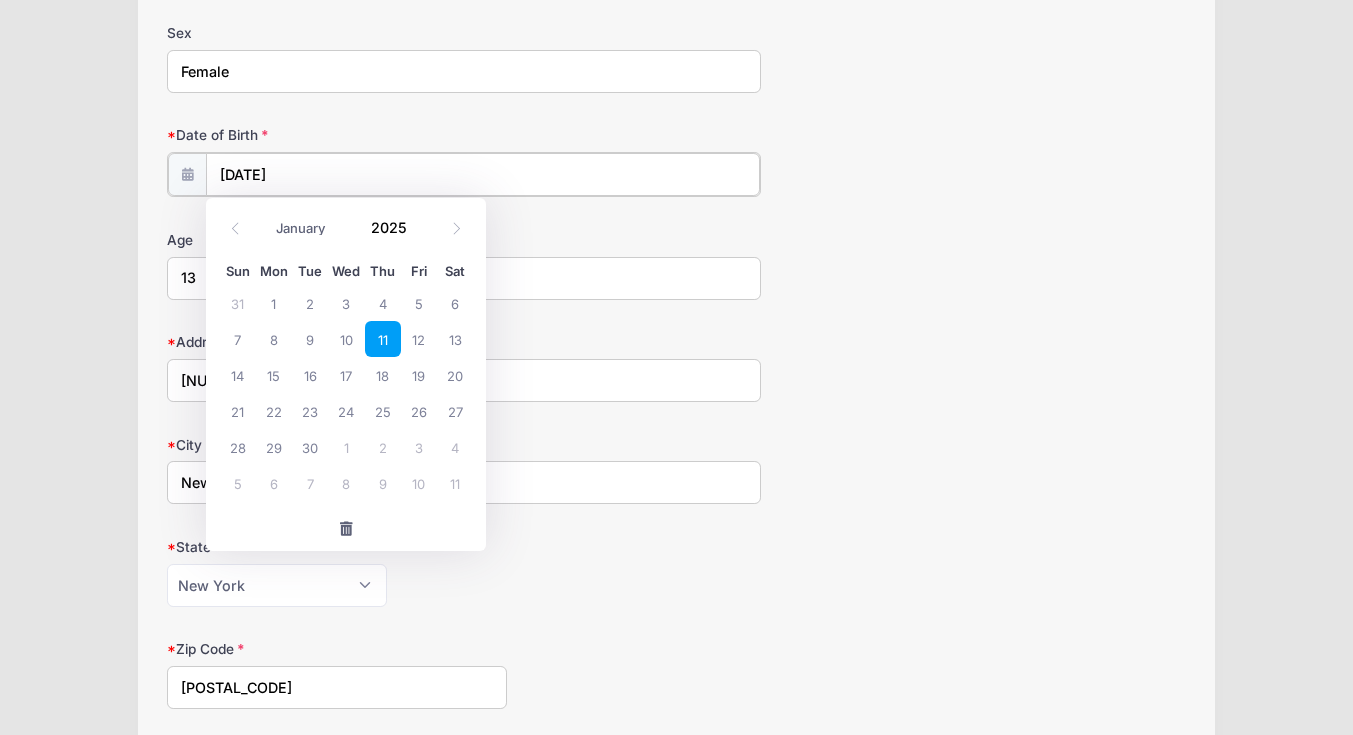 click on "[DATE]" at bounding box center [483, 174] 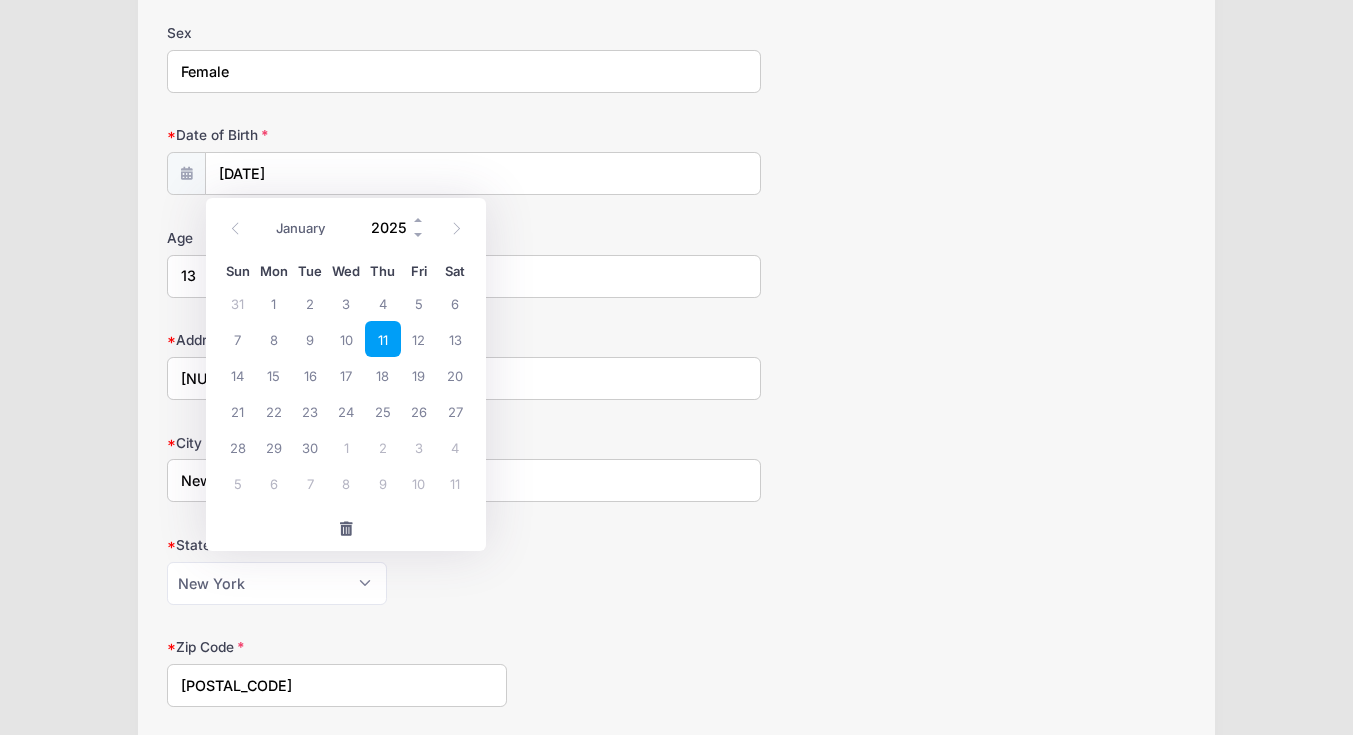 click on "2025" at bounding box center (393, 227) 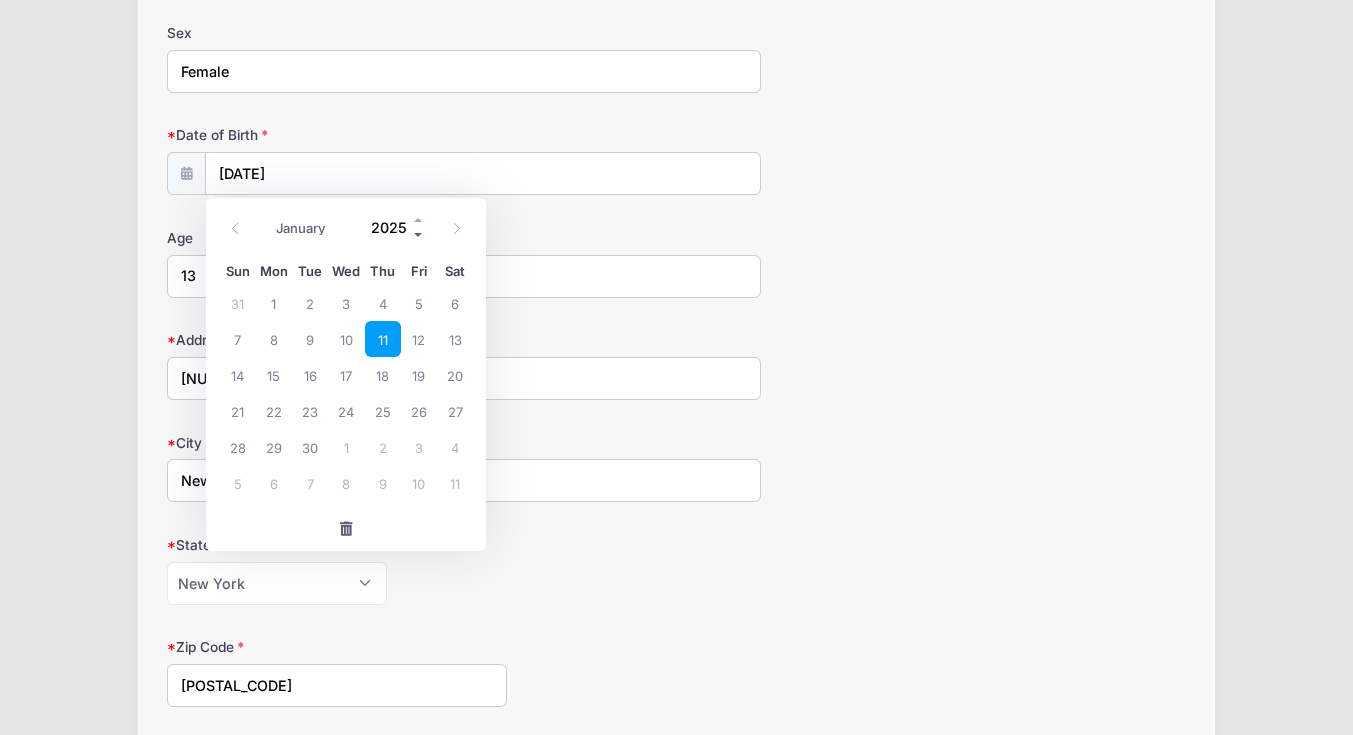 click at bounding box center (419, 234) 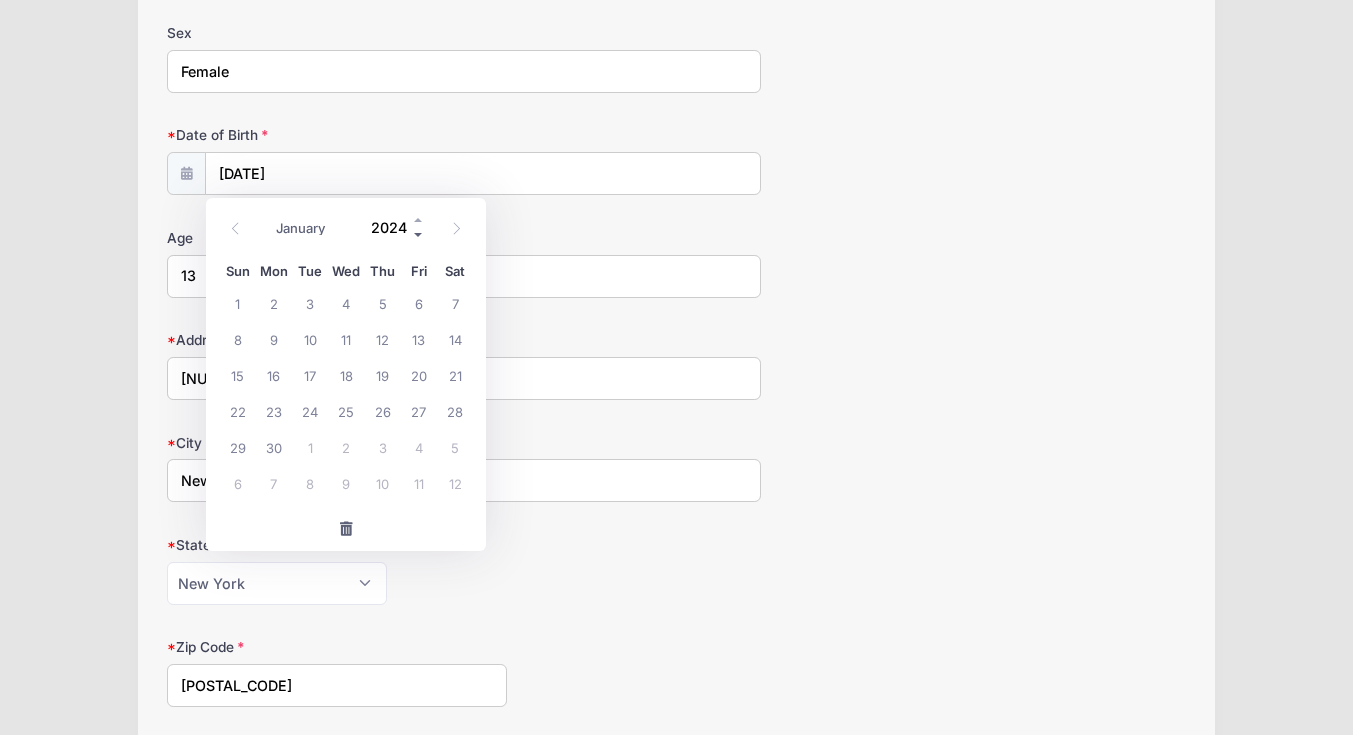 click at bounding box center (419, 234) 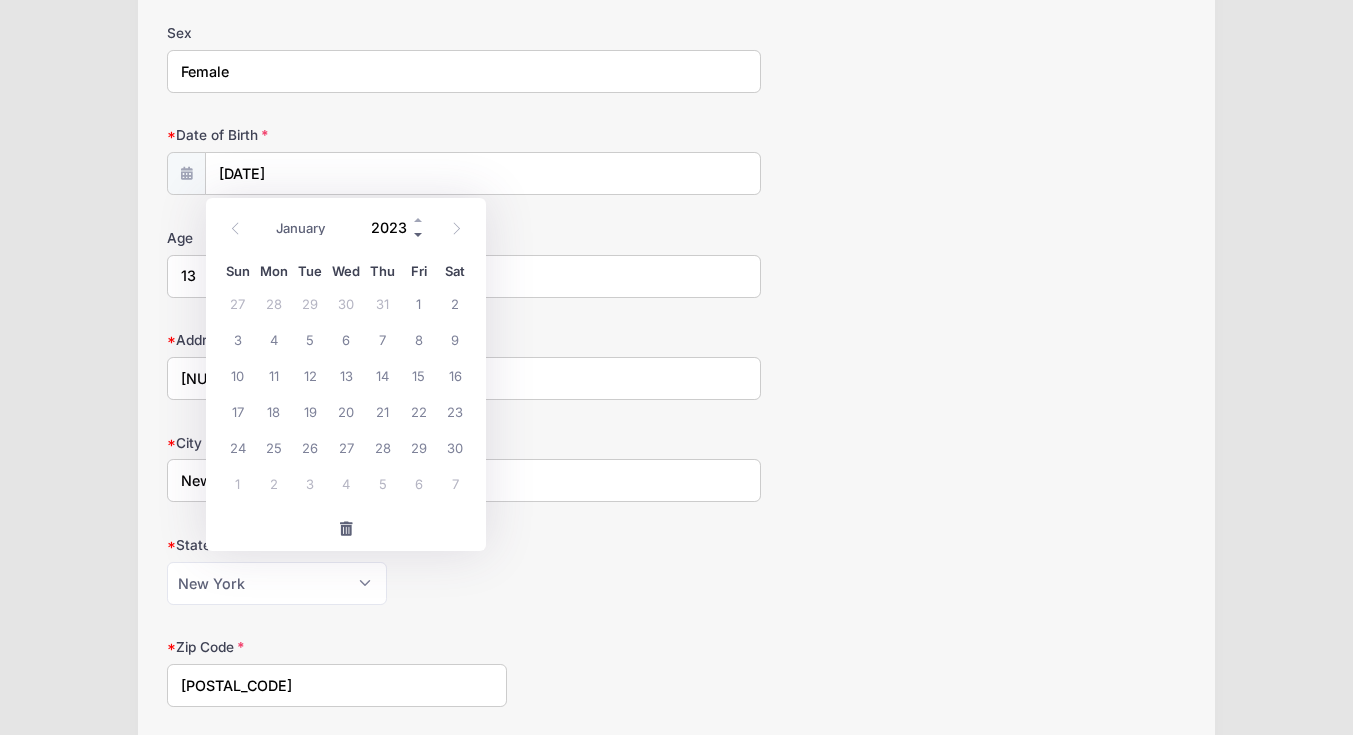 click at bounding box center (419, 234) 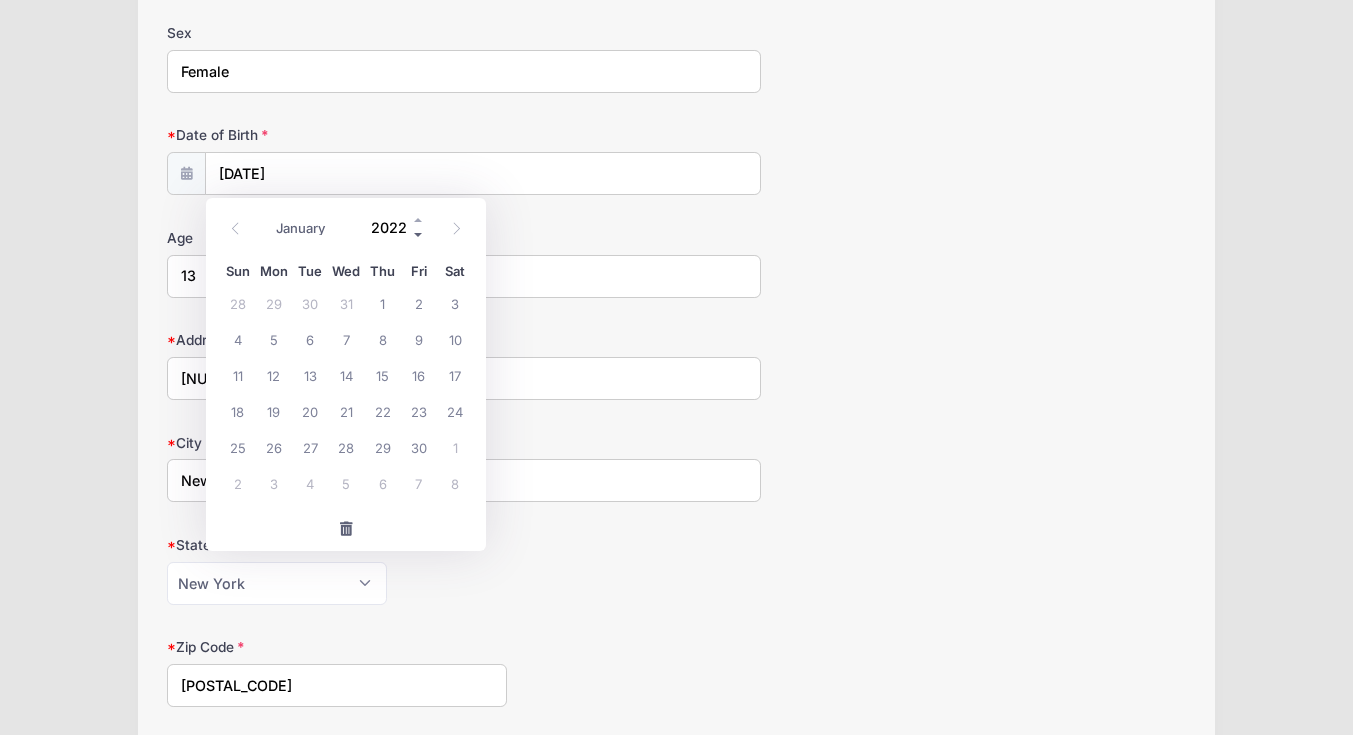 click at bounding box center [419, 234] 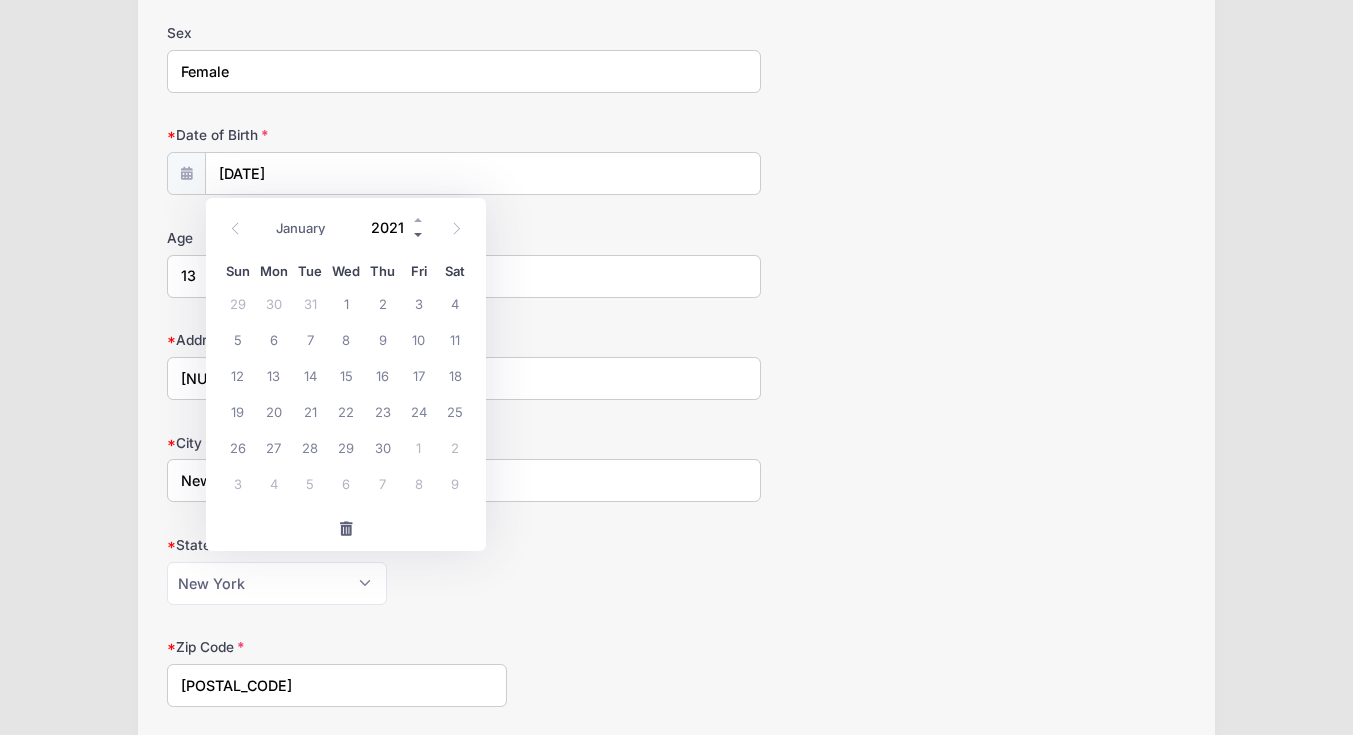 click at bounding box center (419, 234) 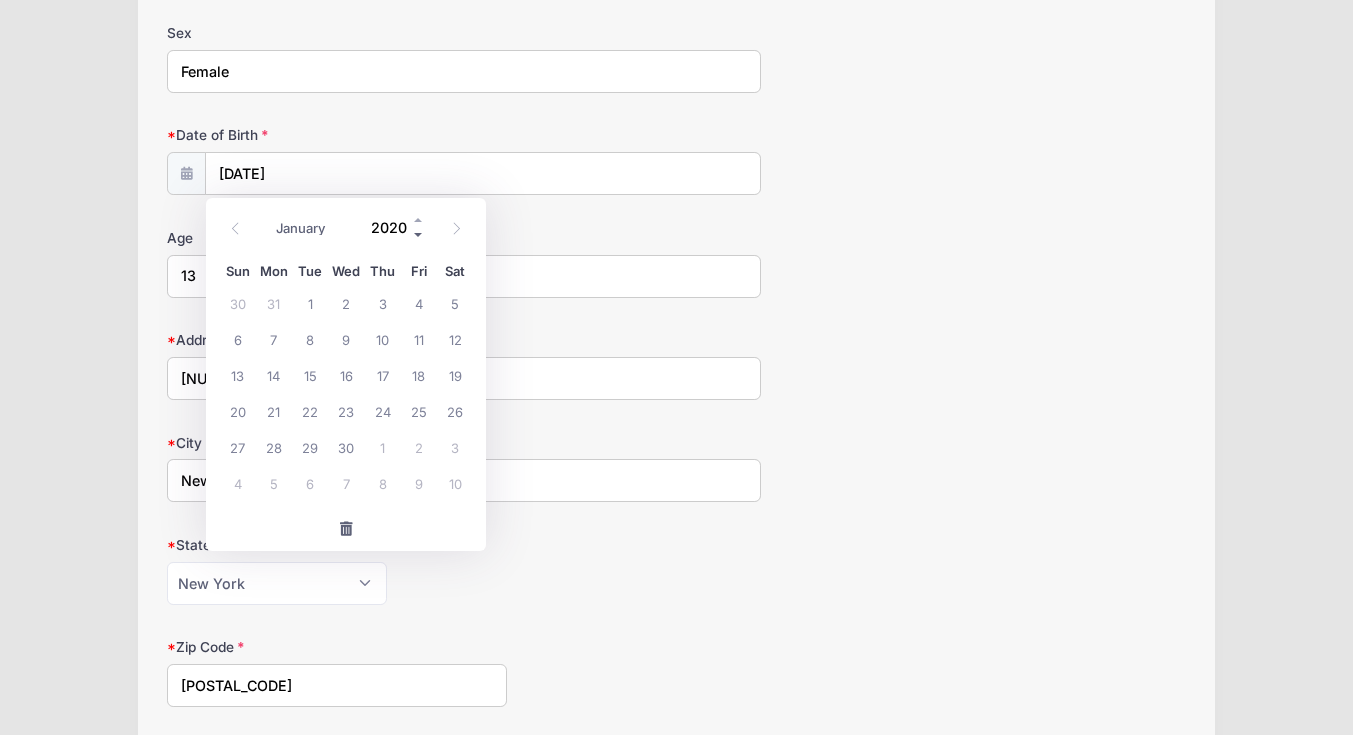 click at bounding box center [419, 234] 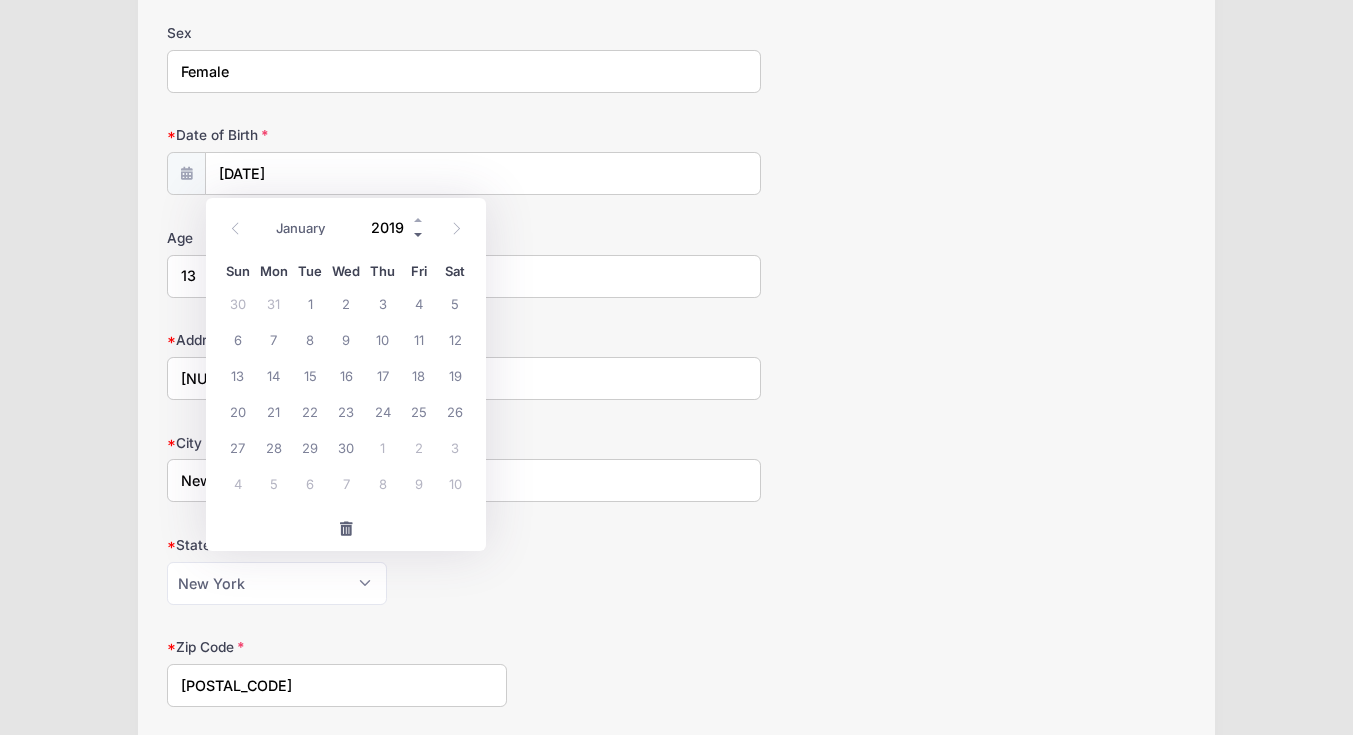 click at bounding box center (419, 234) 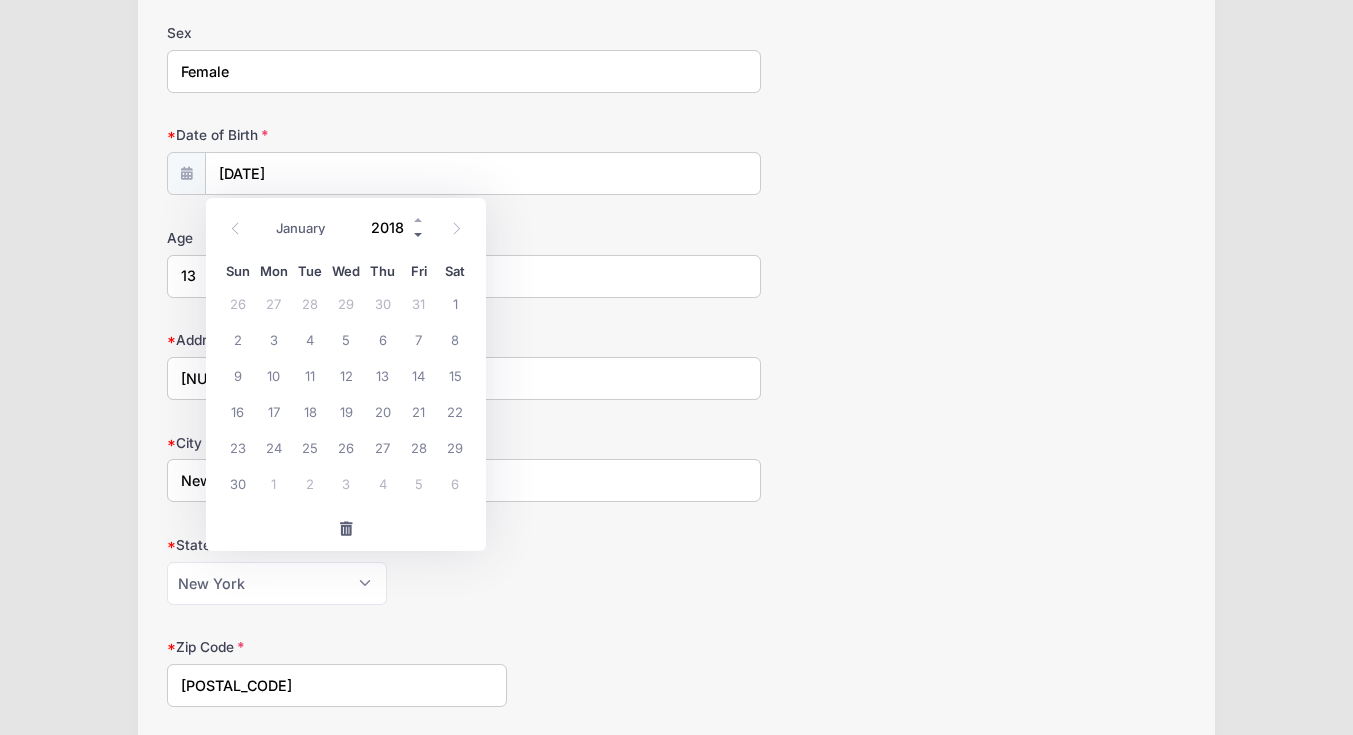 click at bounding box center (419, 234) 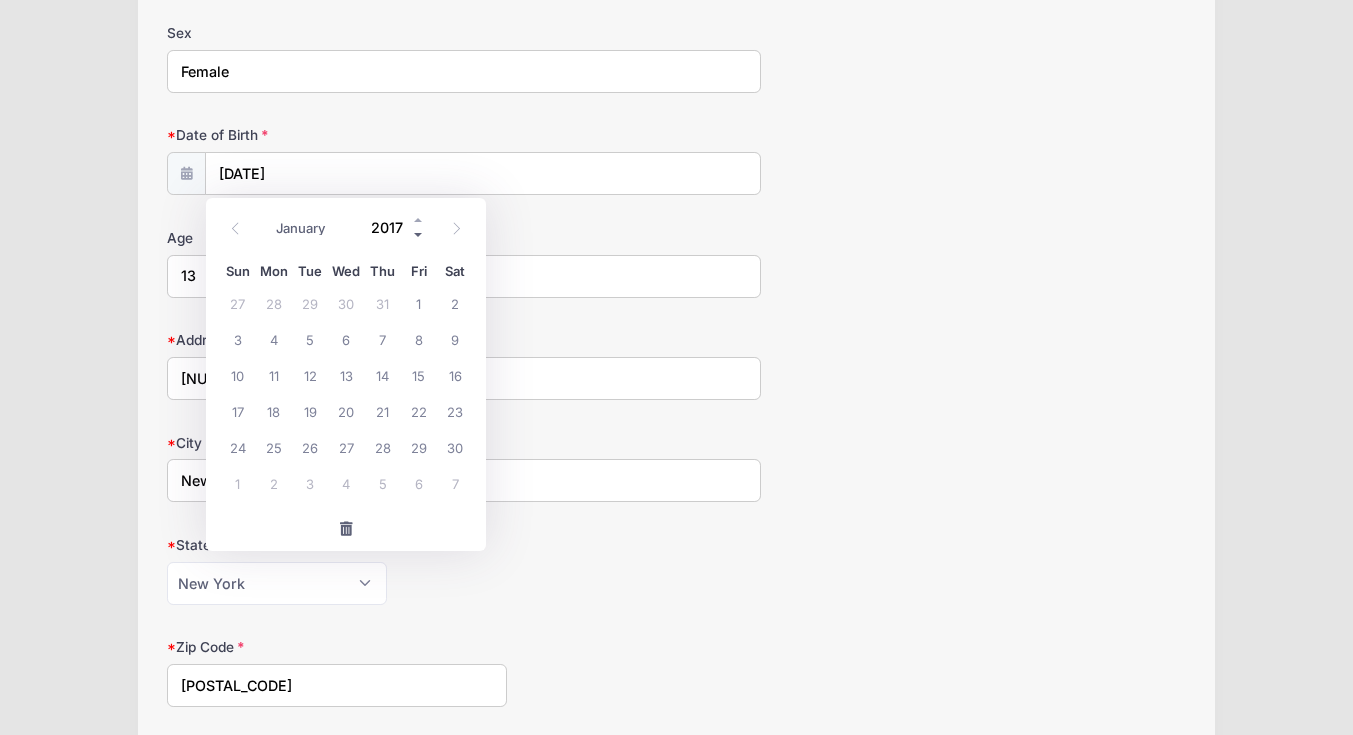 click at bounding box center [419, 234] 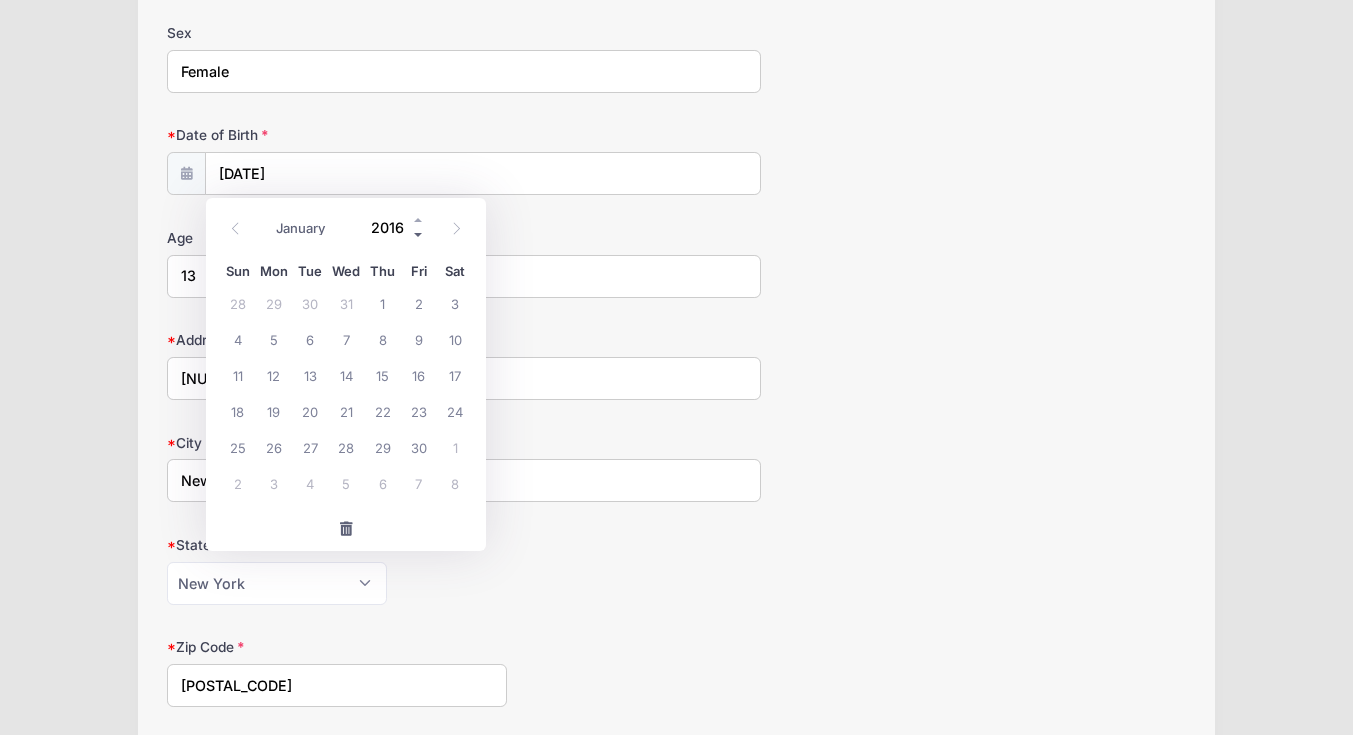 click at bounding box center [419, 234] 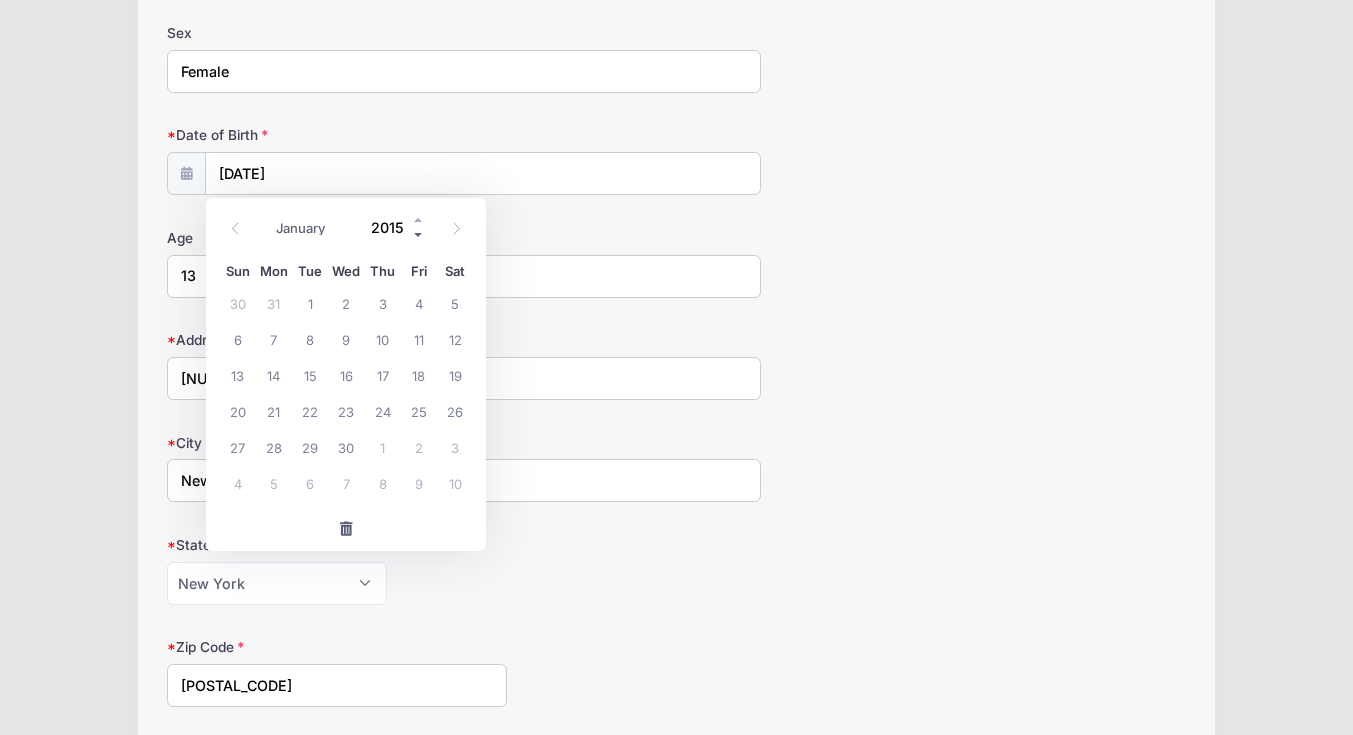click at bounding box center (419, 234) 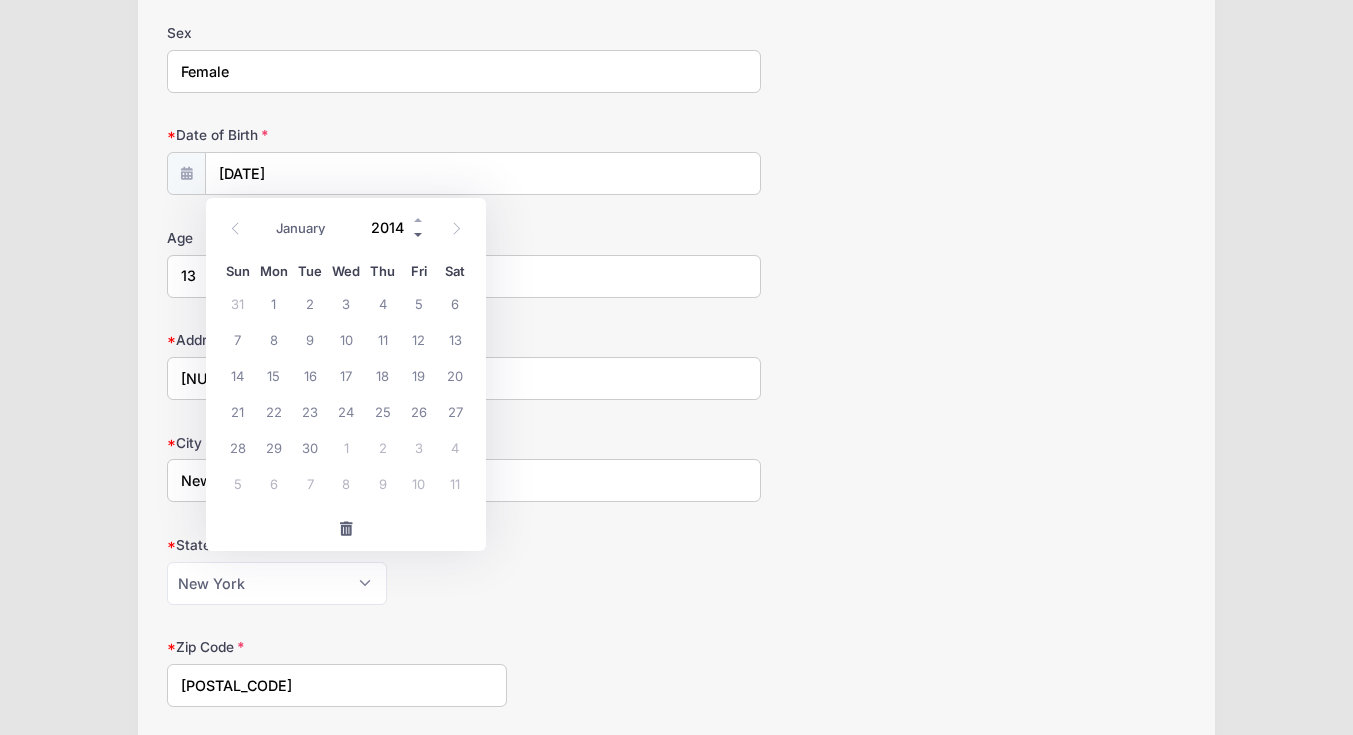 click at bounding box center [419, 234] 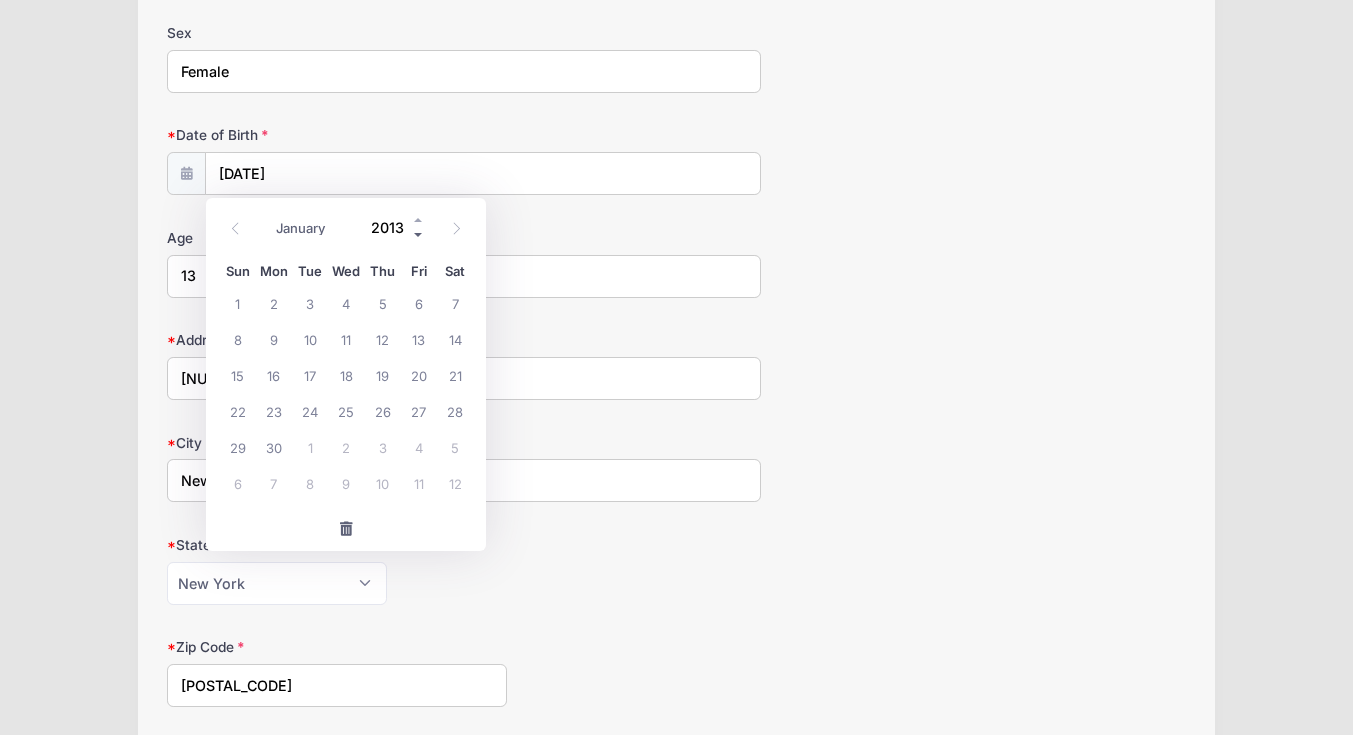 click at bounding box center [419, 234] 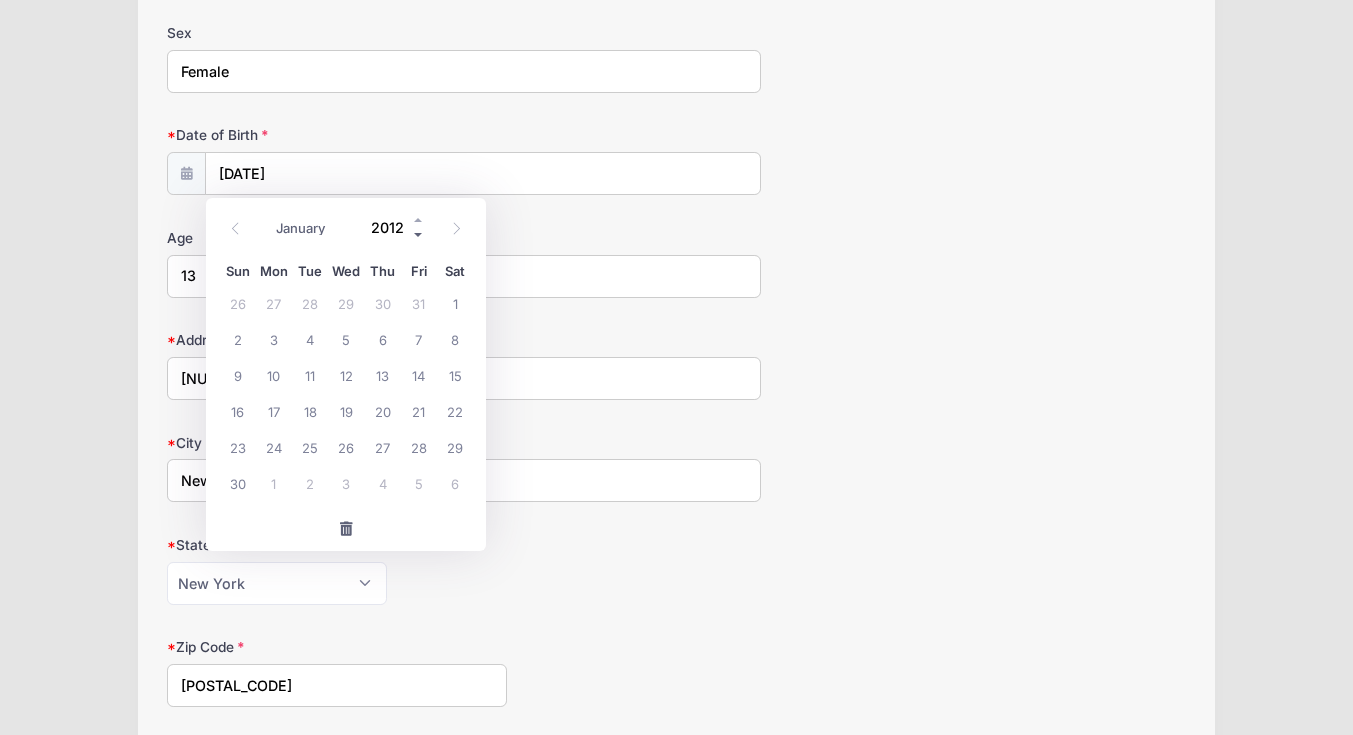 click at bounding box center [419, 234] 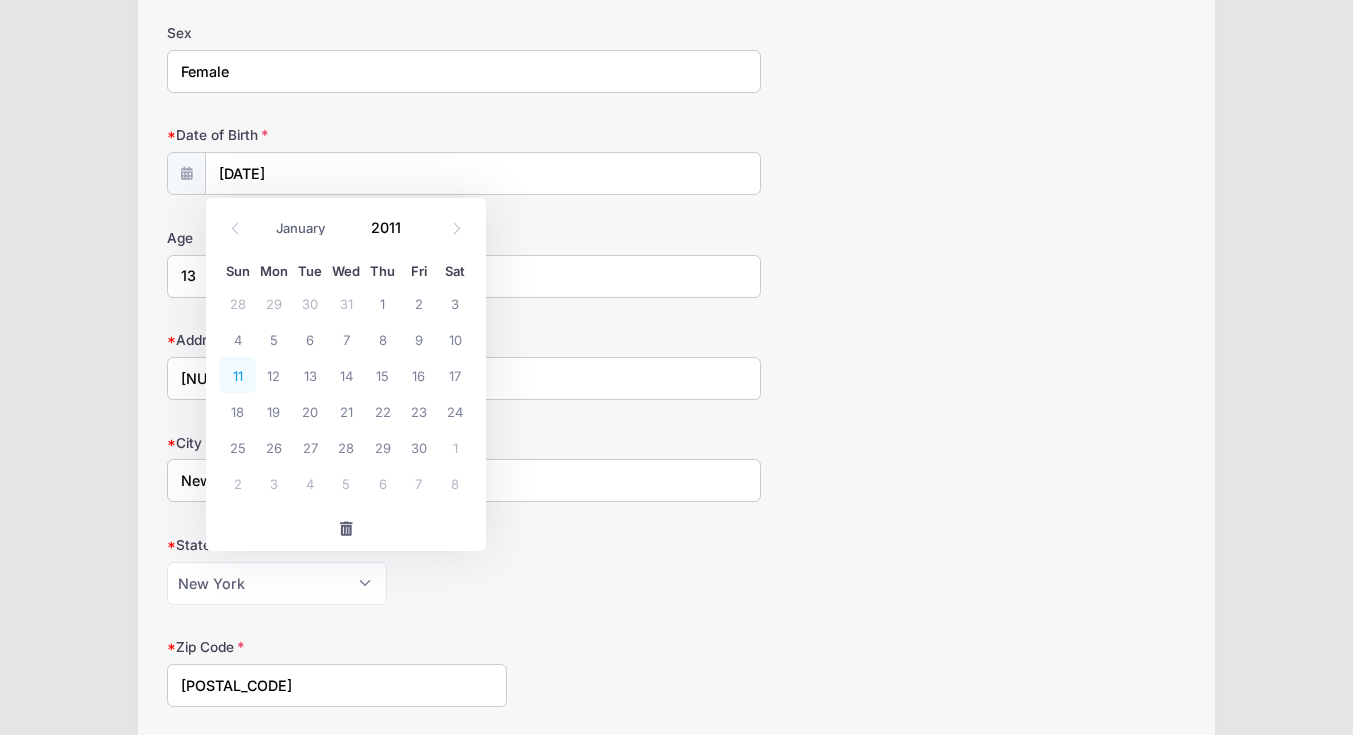 click on "11" at bounding box center [237, 375] 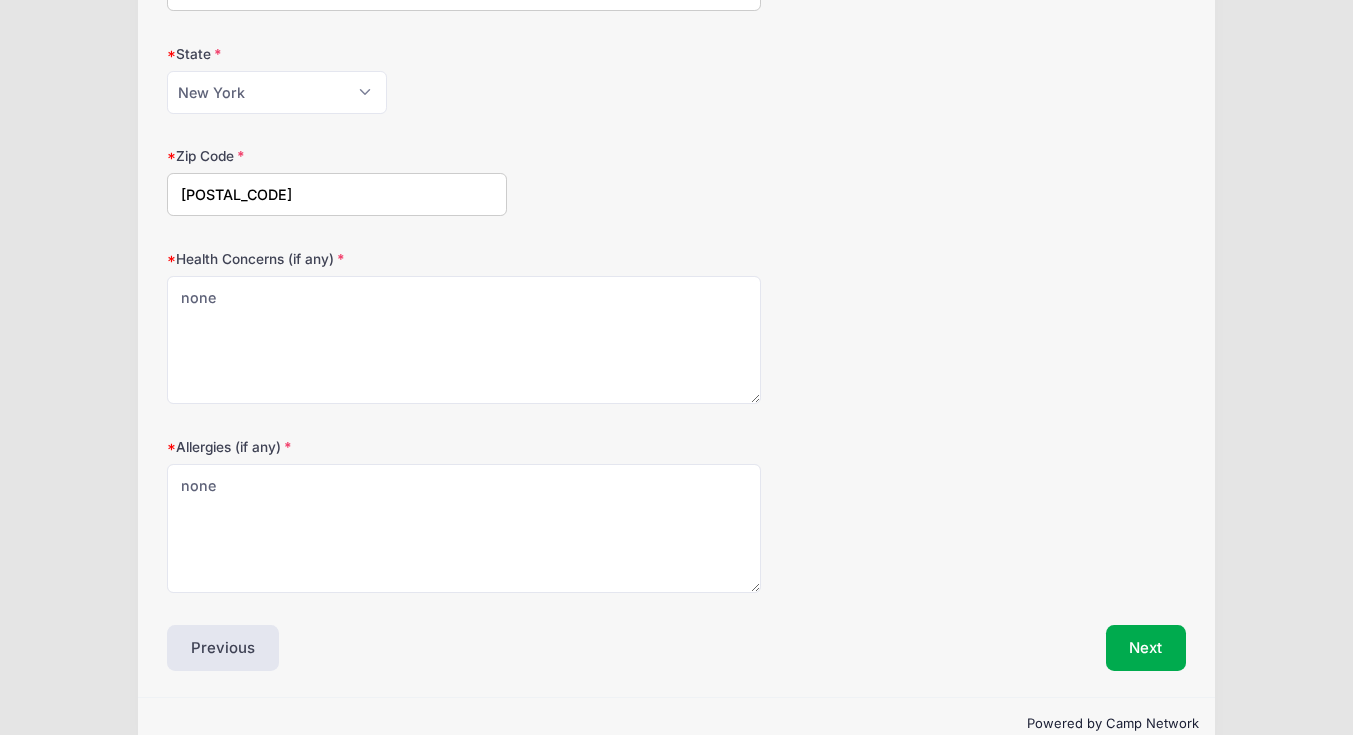 scroll, scrollTop: 825, scrollLeft: 0, axis: vertical 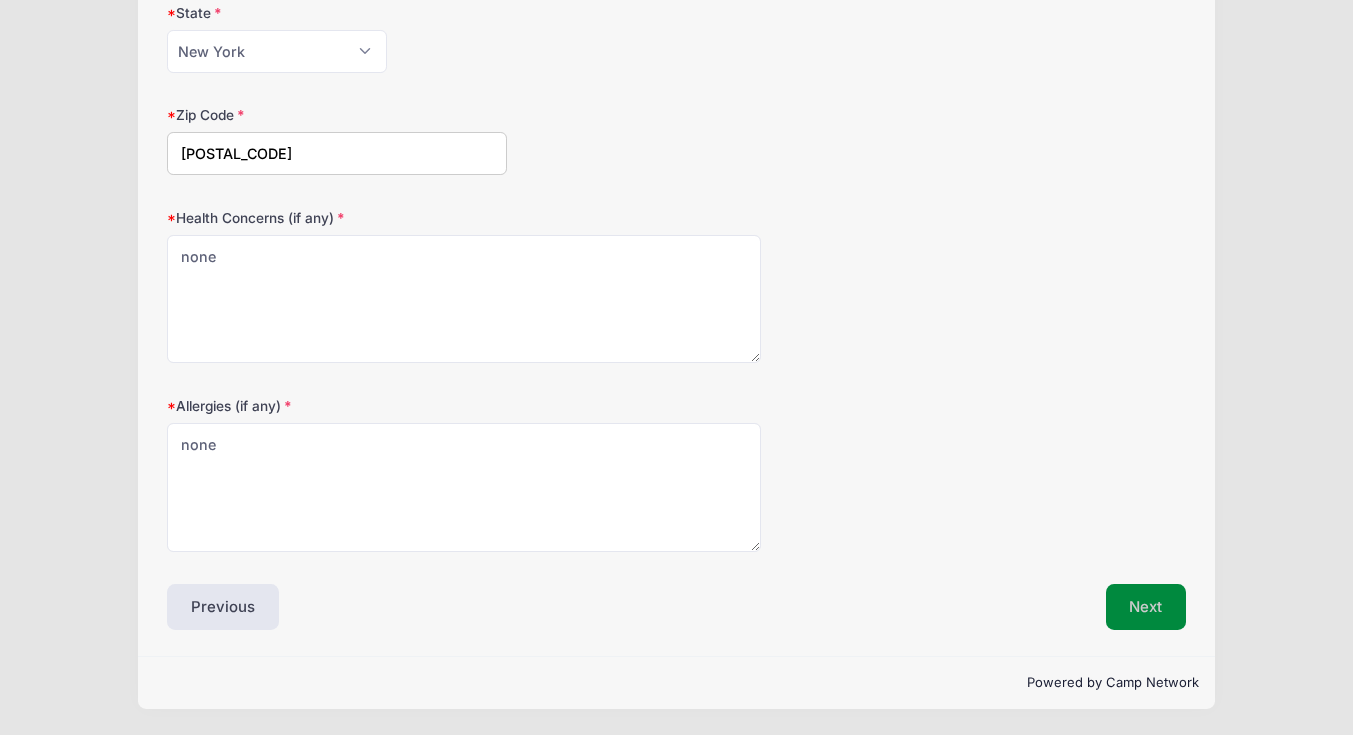 click on "Next" at bounding box center (1146, 607) 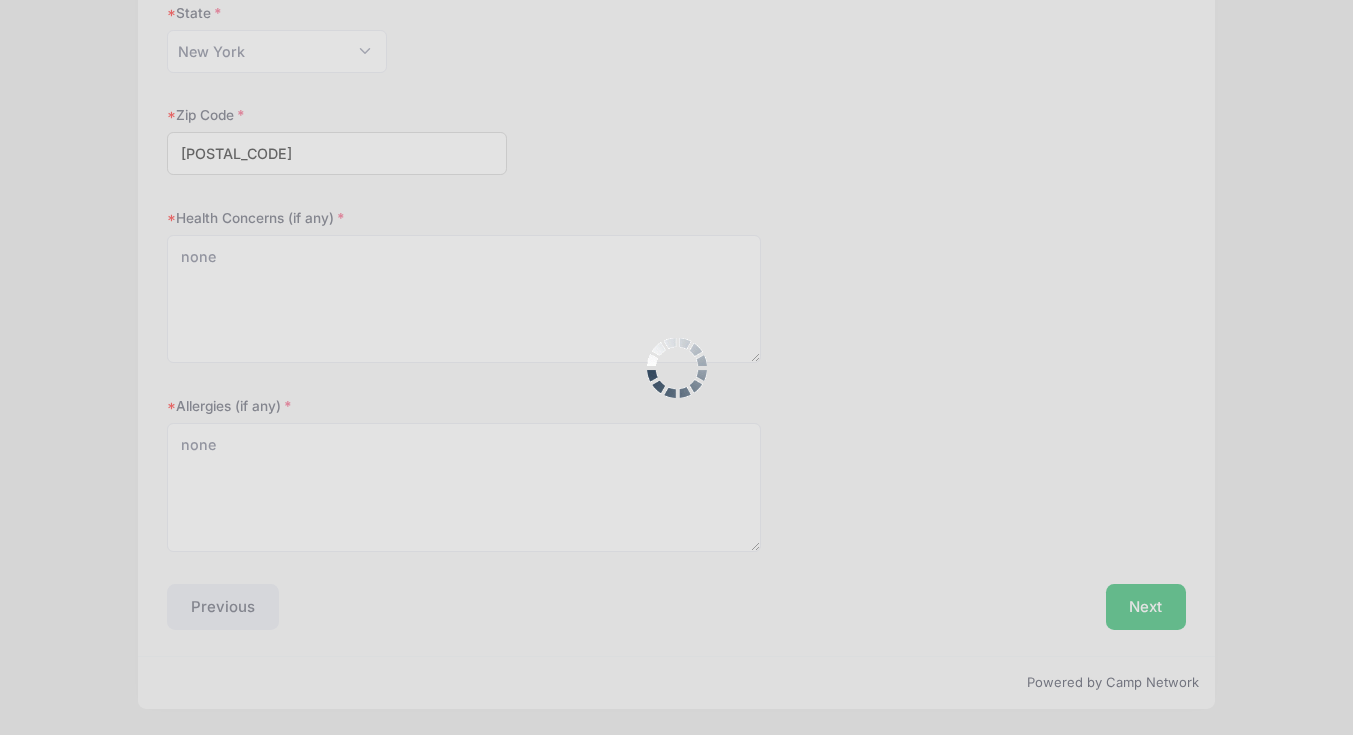 scroll, scrollTop: 0, scrollLeft: 0, axis: both 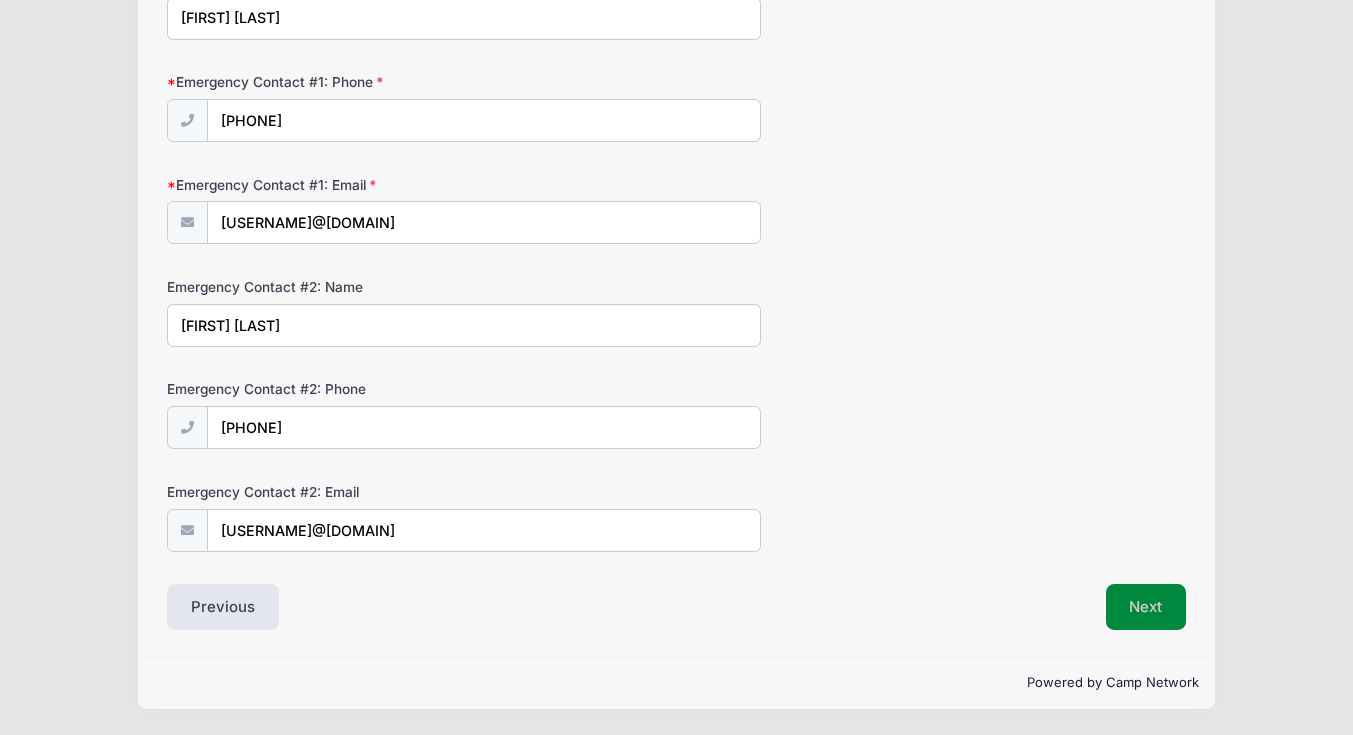 click on "Next" at bounding box center [1146, 607] 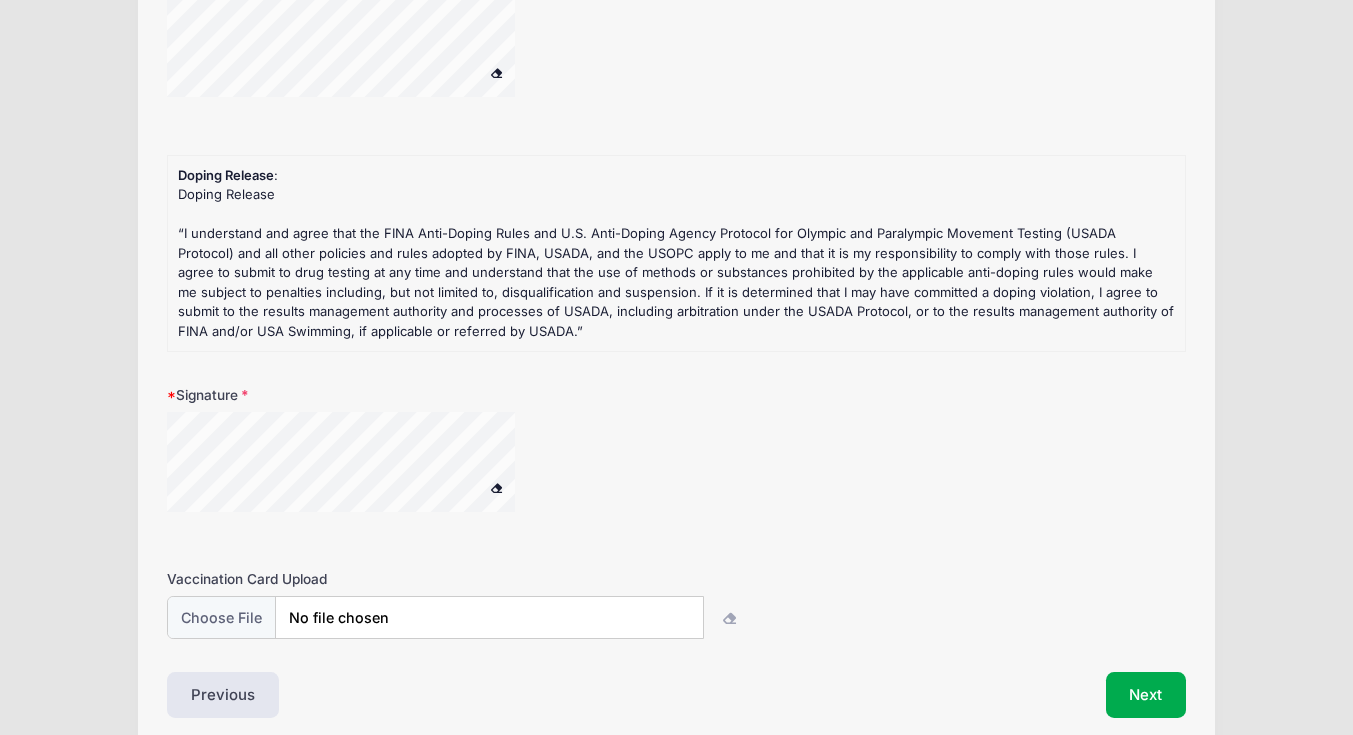 scroll, scrollTop: 0, scrollLeft: 0, axis: both 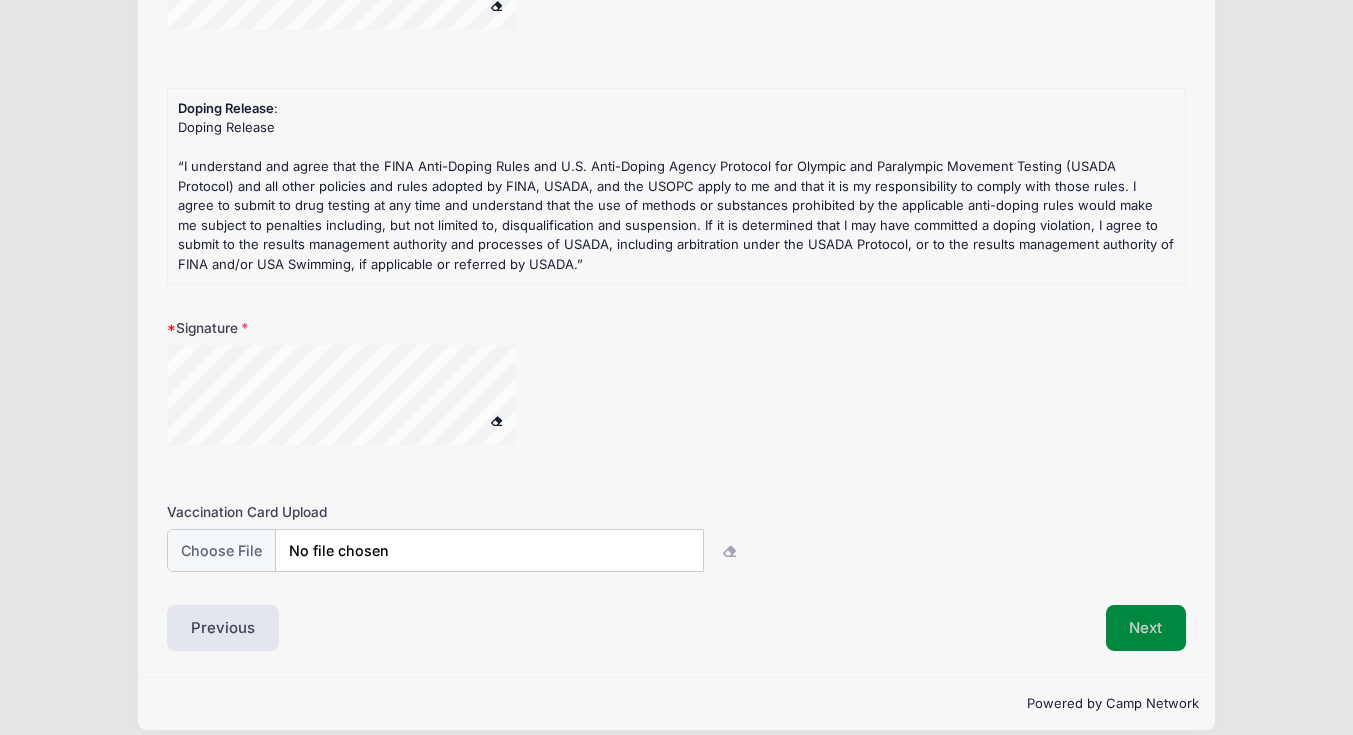 click on "Next" at bounding box center (1146, 628) 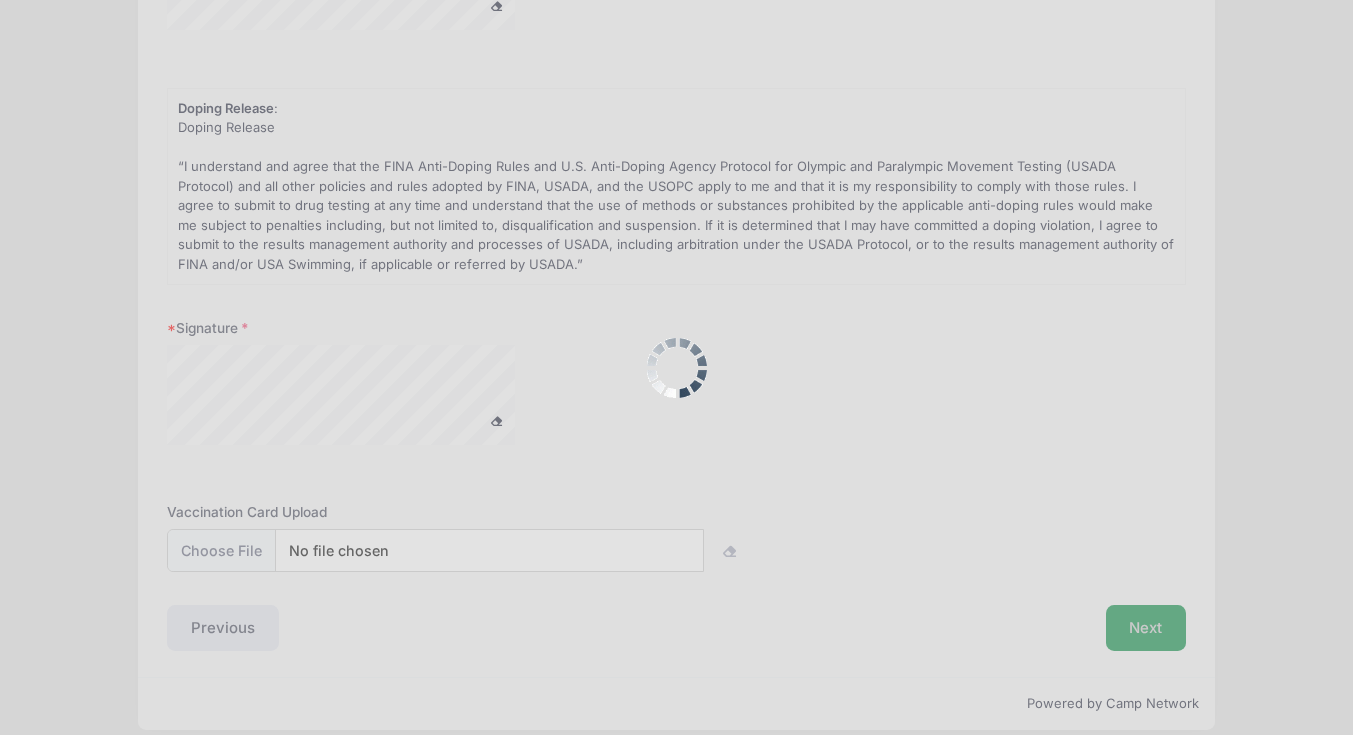 scroll, scrollTop: 0, scrollLeft: 0, axis: both 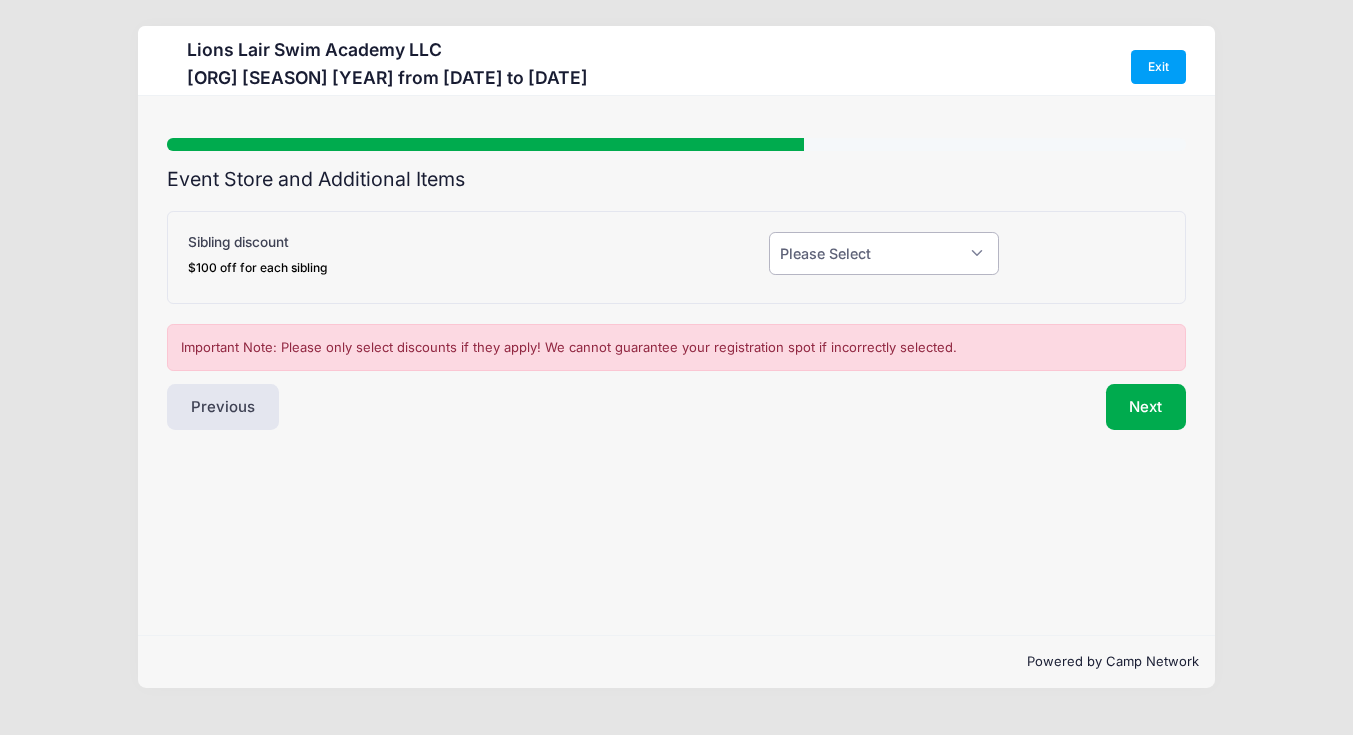 click on "Please Select Yes (-$100.00)
No" at bounding box center [884, 253] 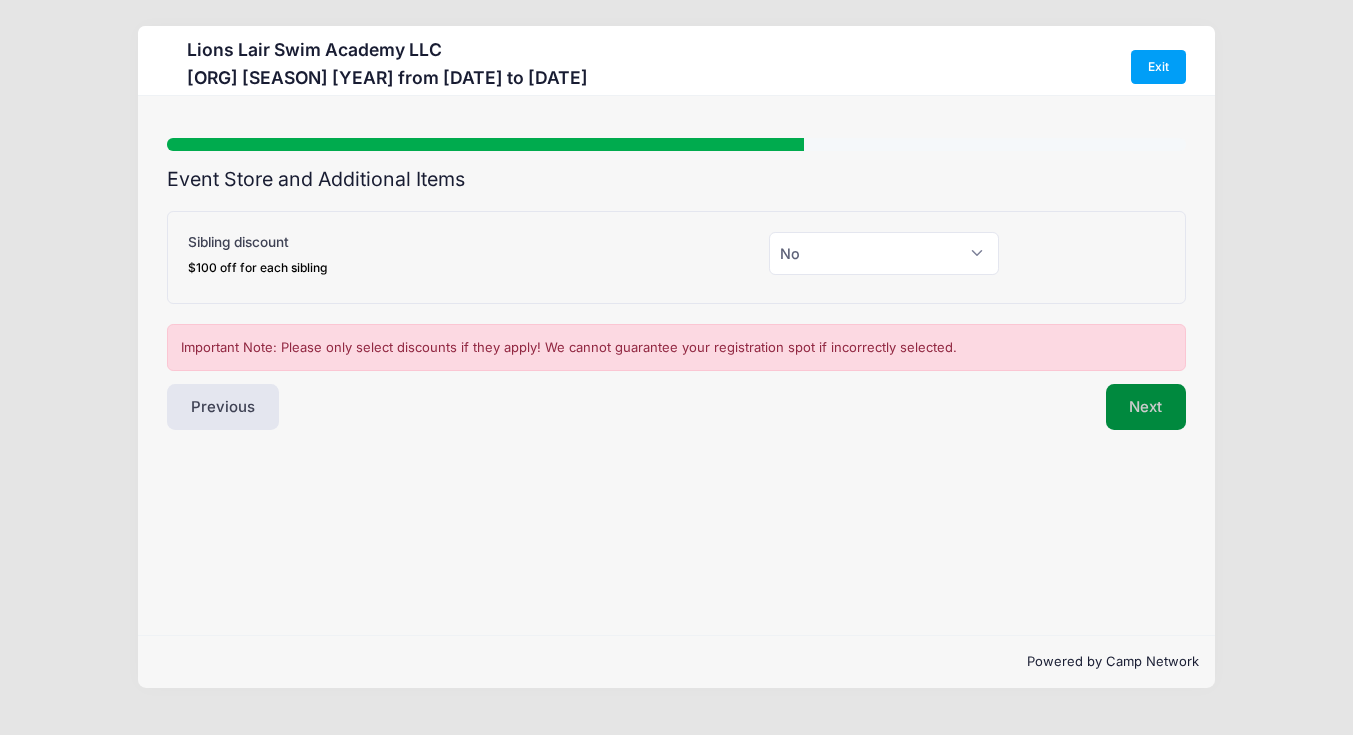 click on "Next" at bounding box center [1146, 407] 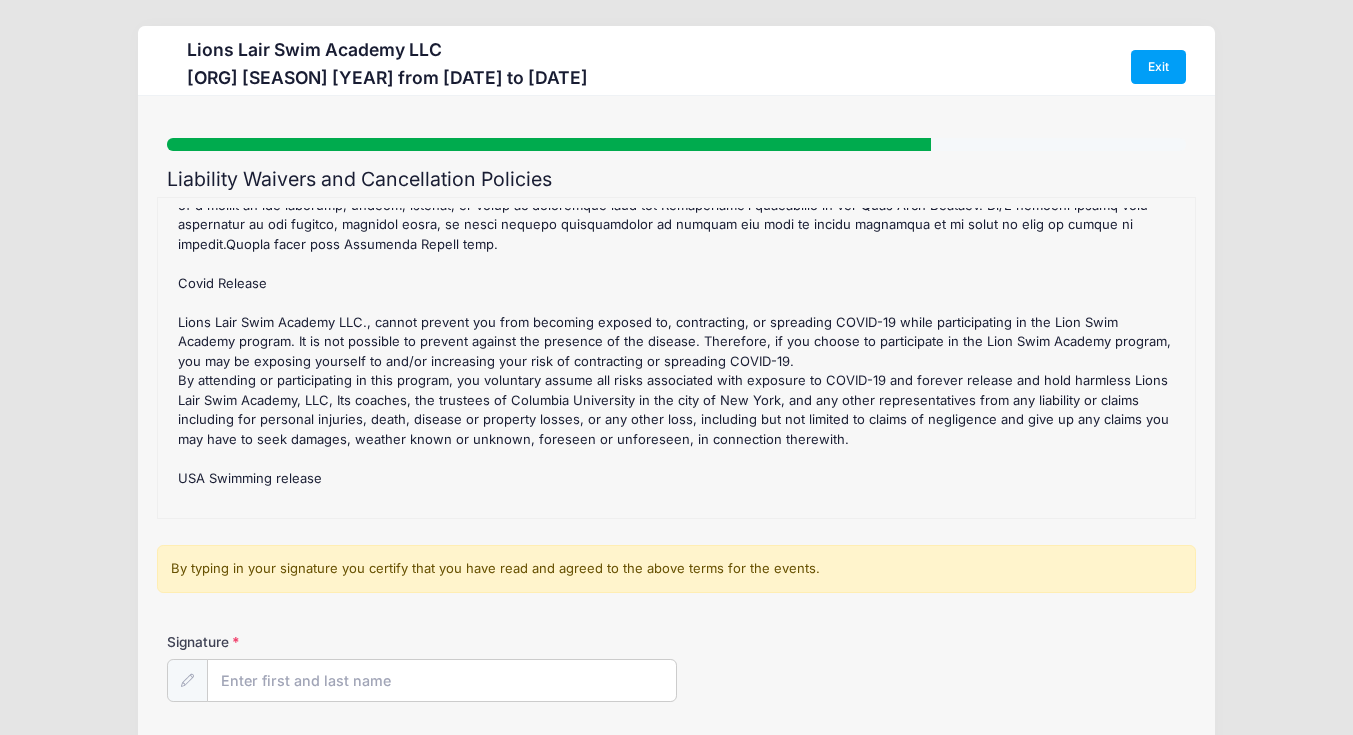 scroll, scrollTop: 242, scrollLeft: 0, axis: vertical 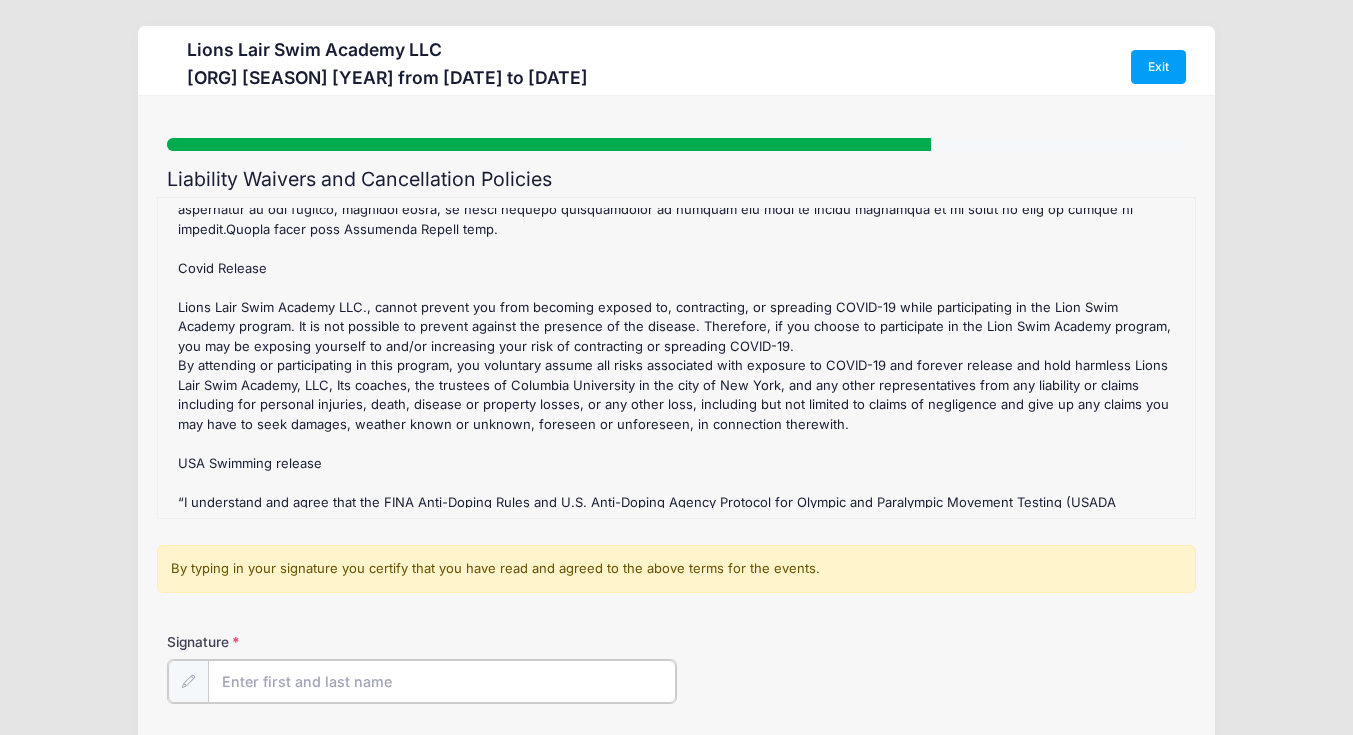 click on "Signature" at bounding box center (442, 681) 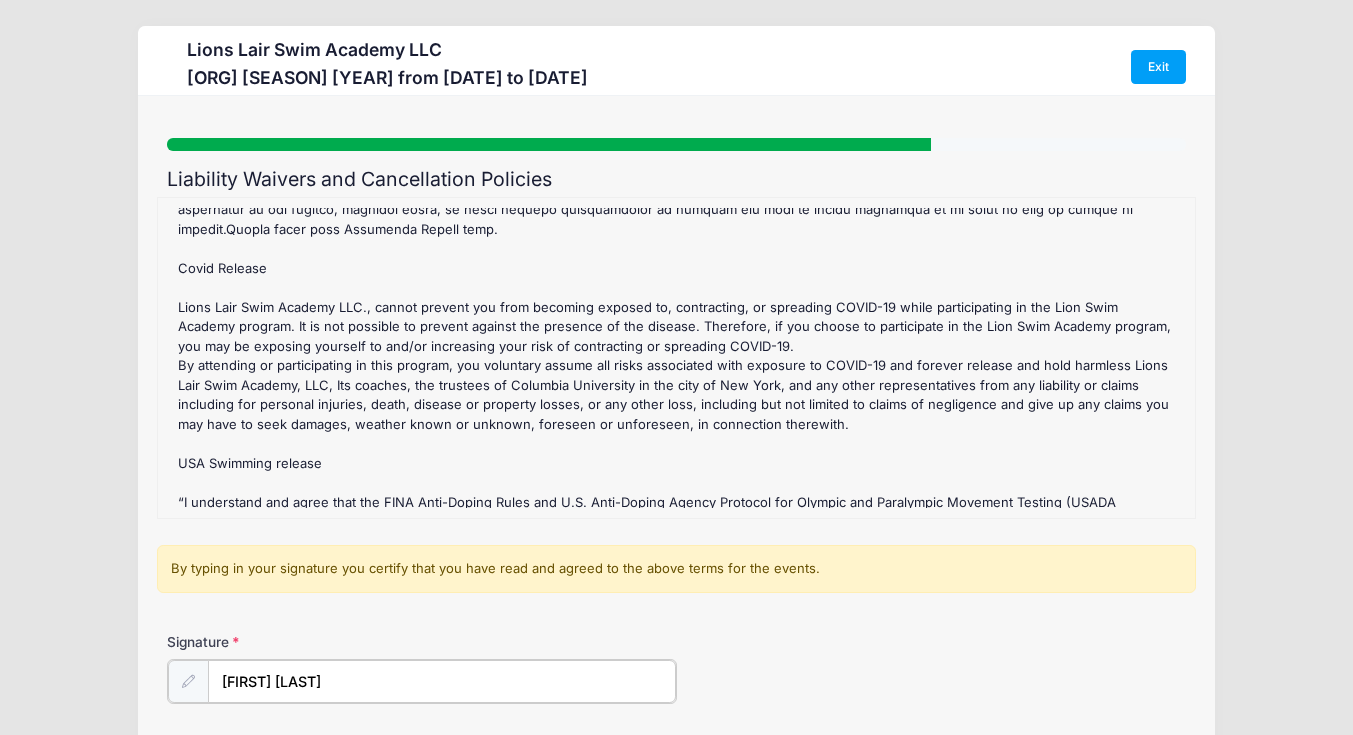 type on "[FIRST] [LAST]" 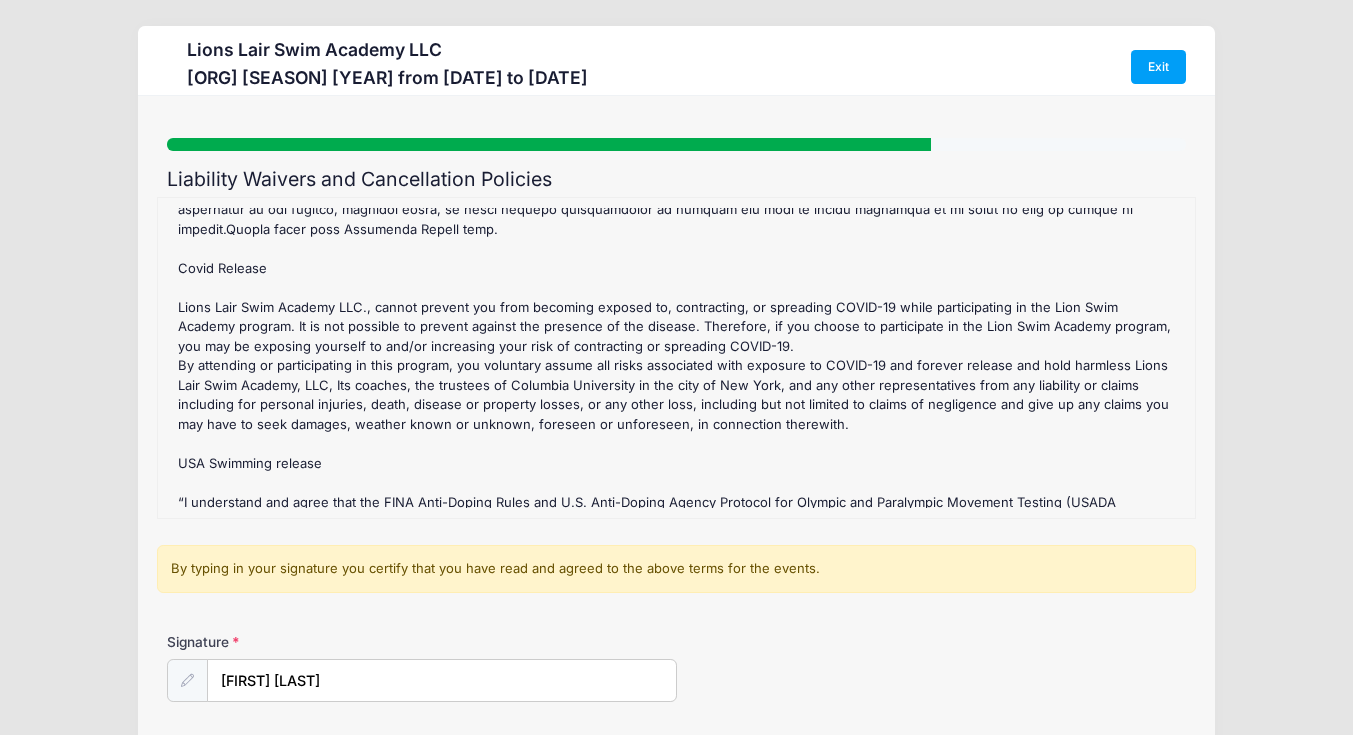 click on "Signature
[FIRST] [LAST]" at bounding box center [676, 667] 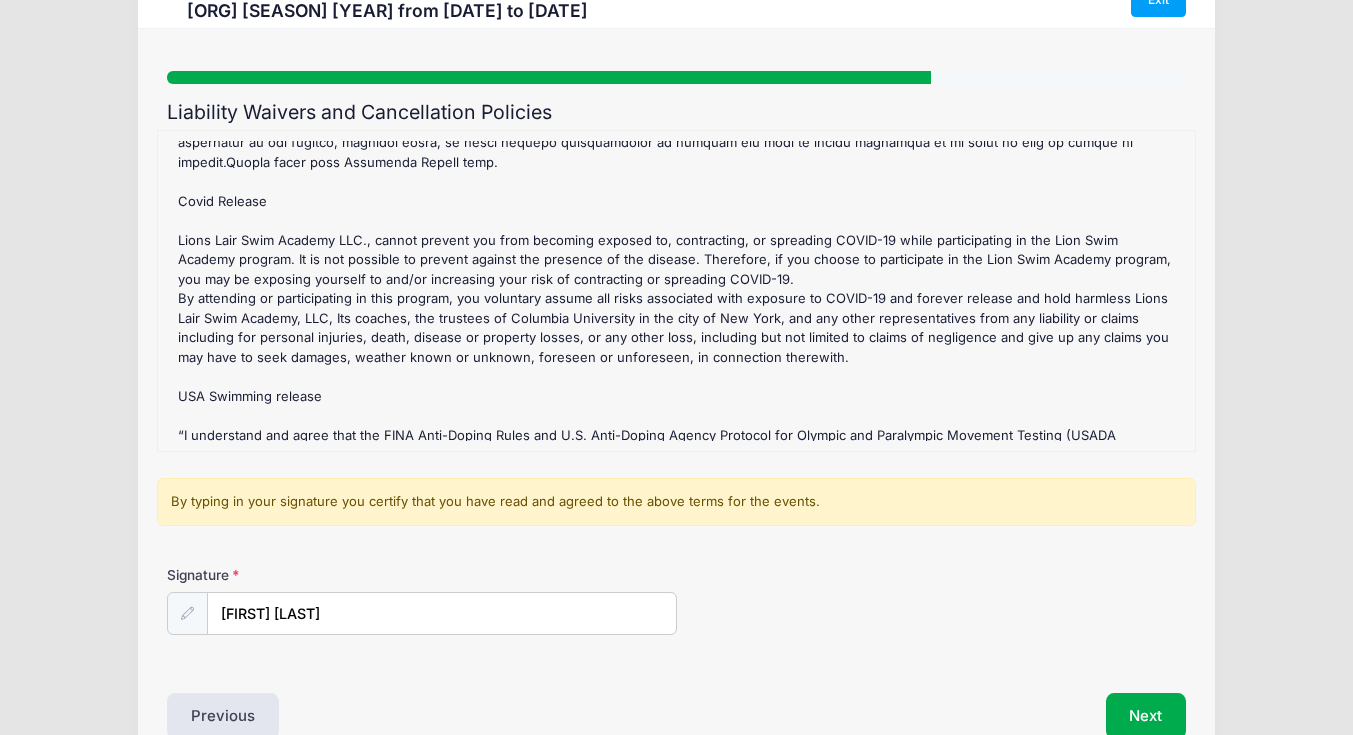 scroll, scrollTop: 176, scrollLeft: 0, axis: vertical 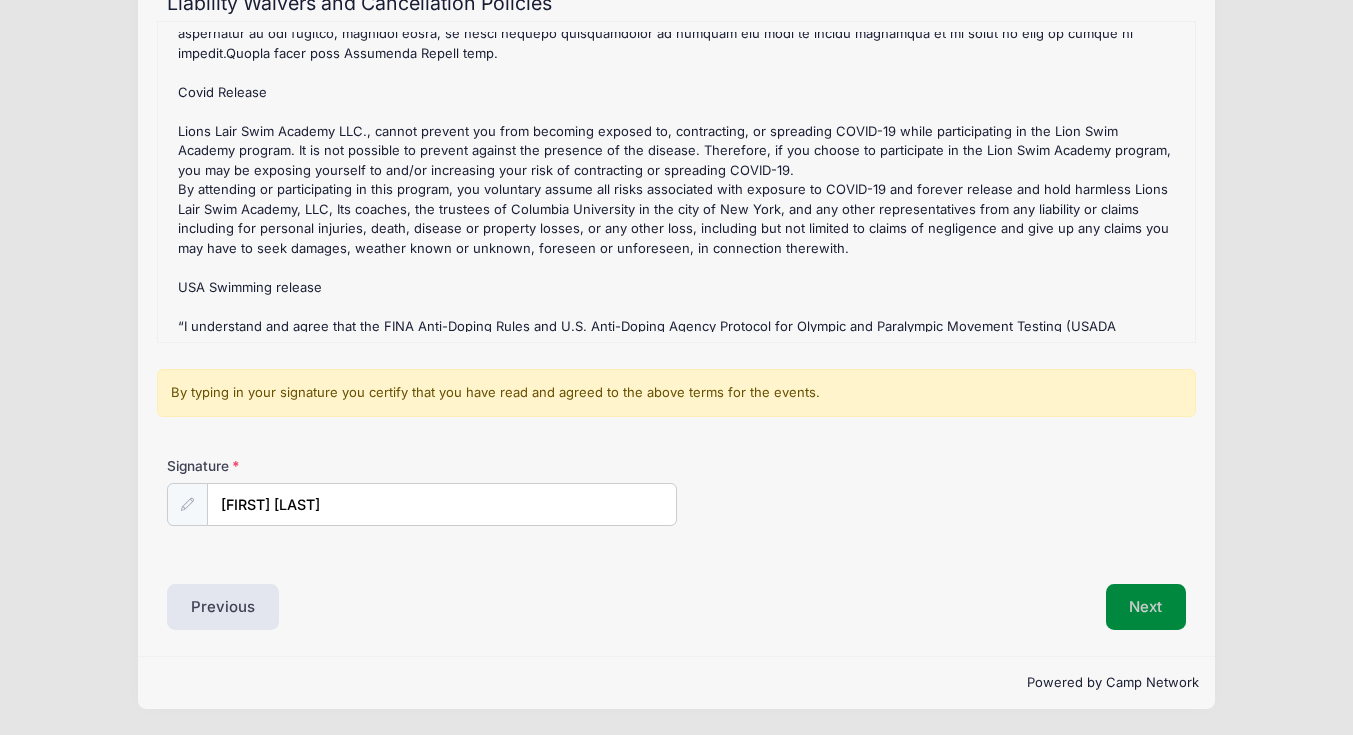 click on "Next" at bounding box center [1146, 607] 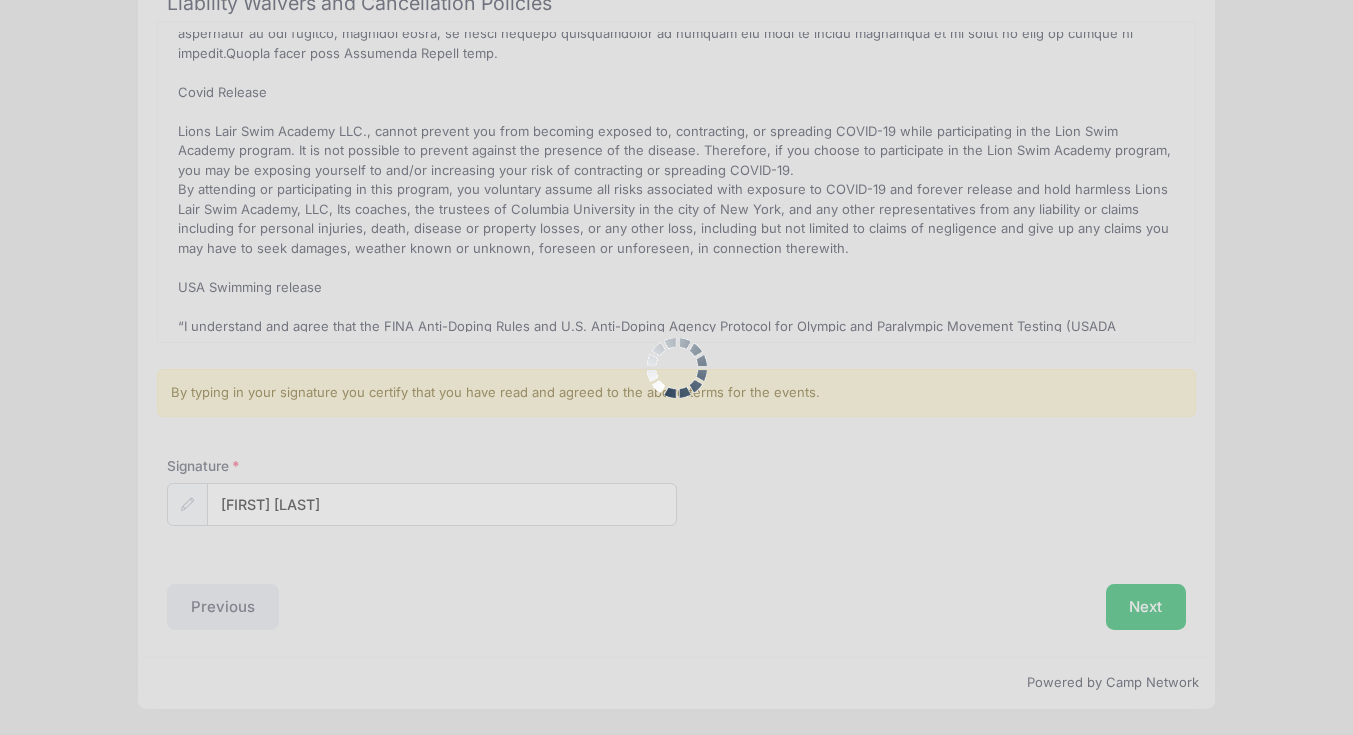 scroll, scrollTop: 0, scrollLeft: 0, axis: both 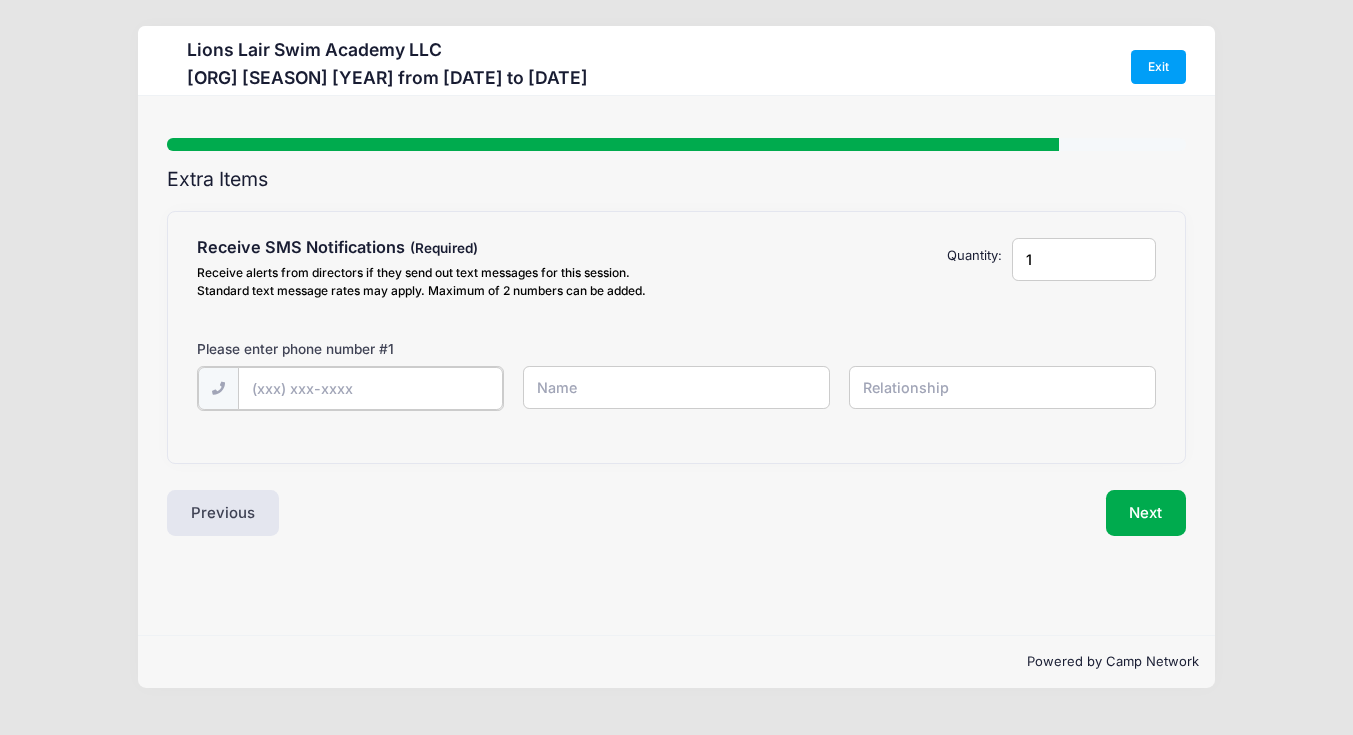 click at bounding box center (0, 0) 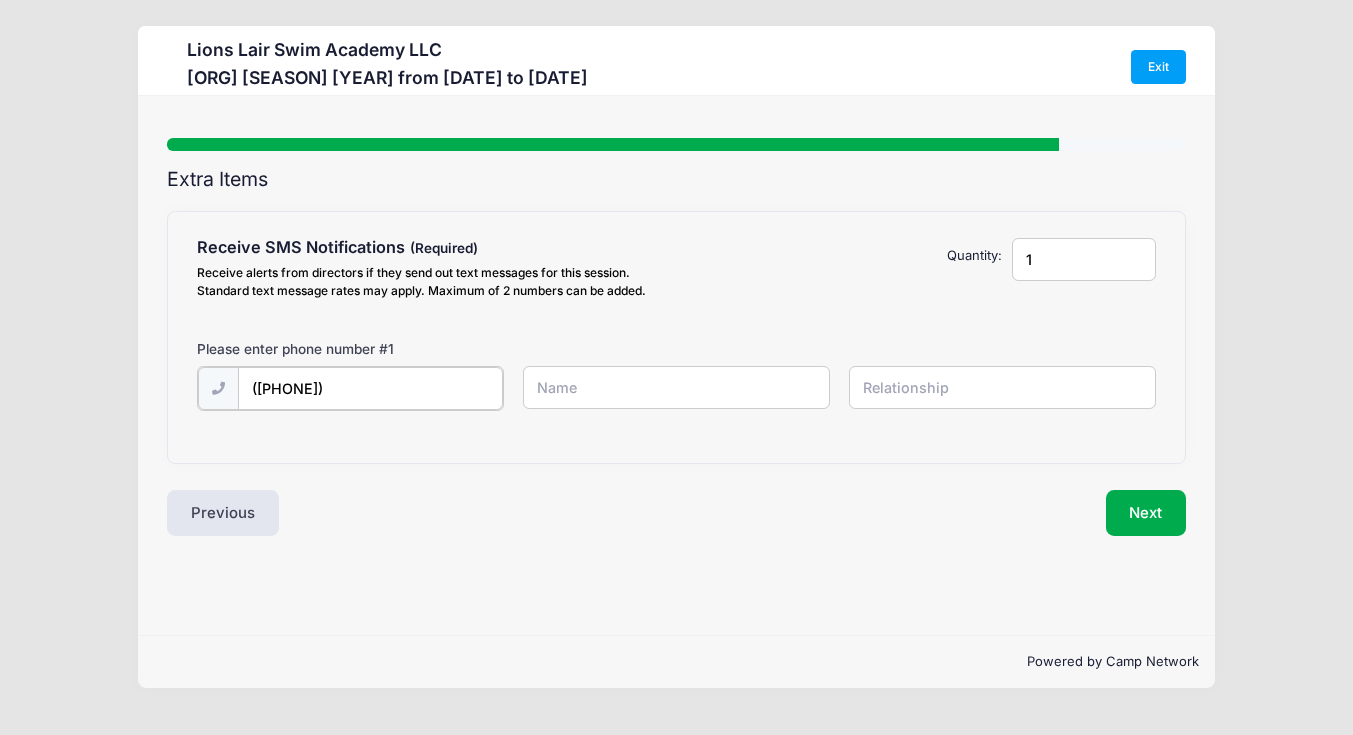 type on "([PHONE])" 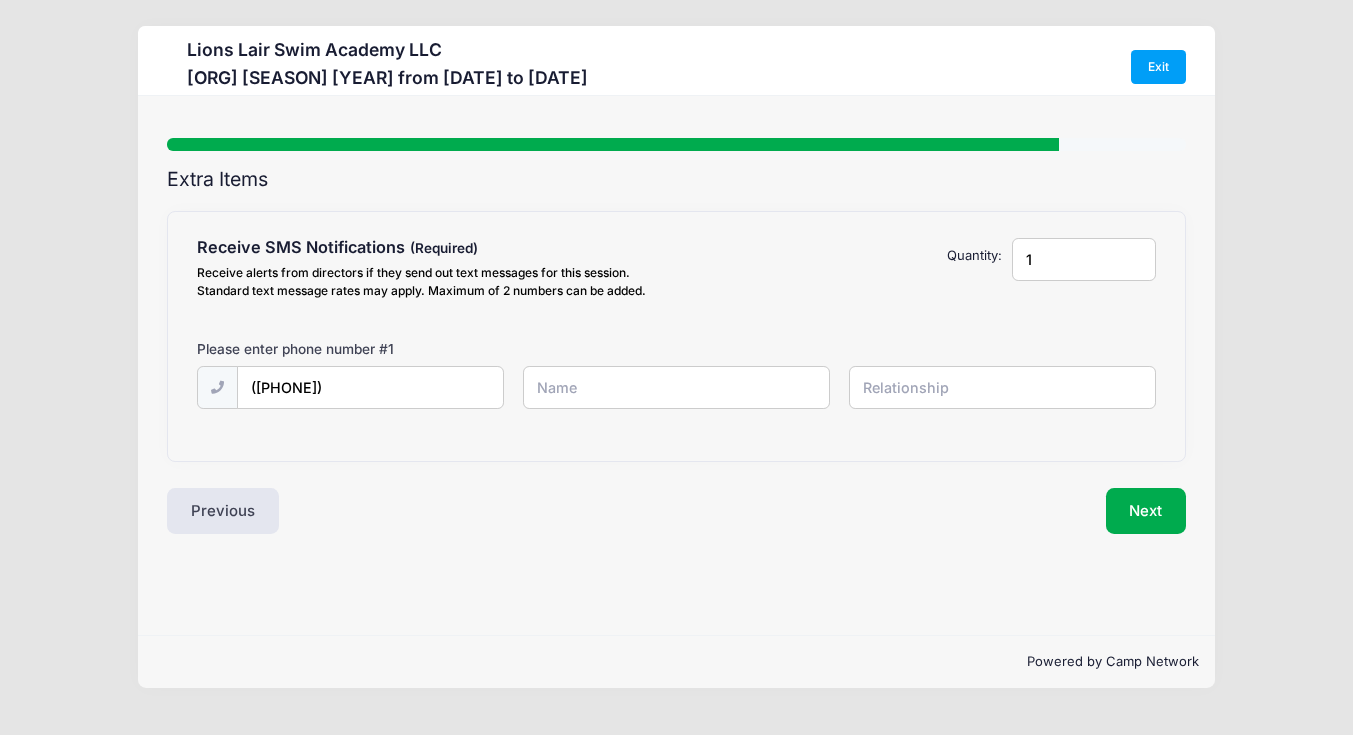 click at bounding box center [0, 0] 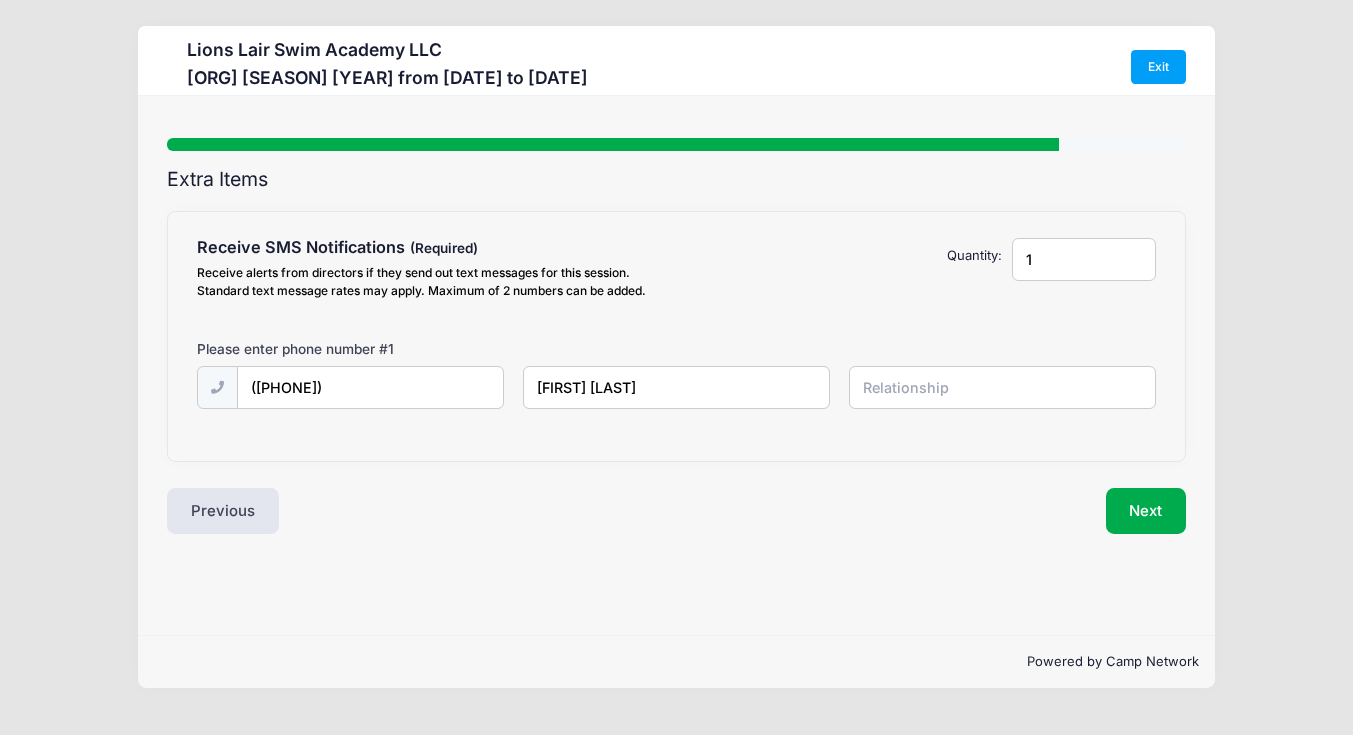 type on "[FIRST] [LAST]" 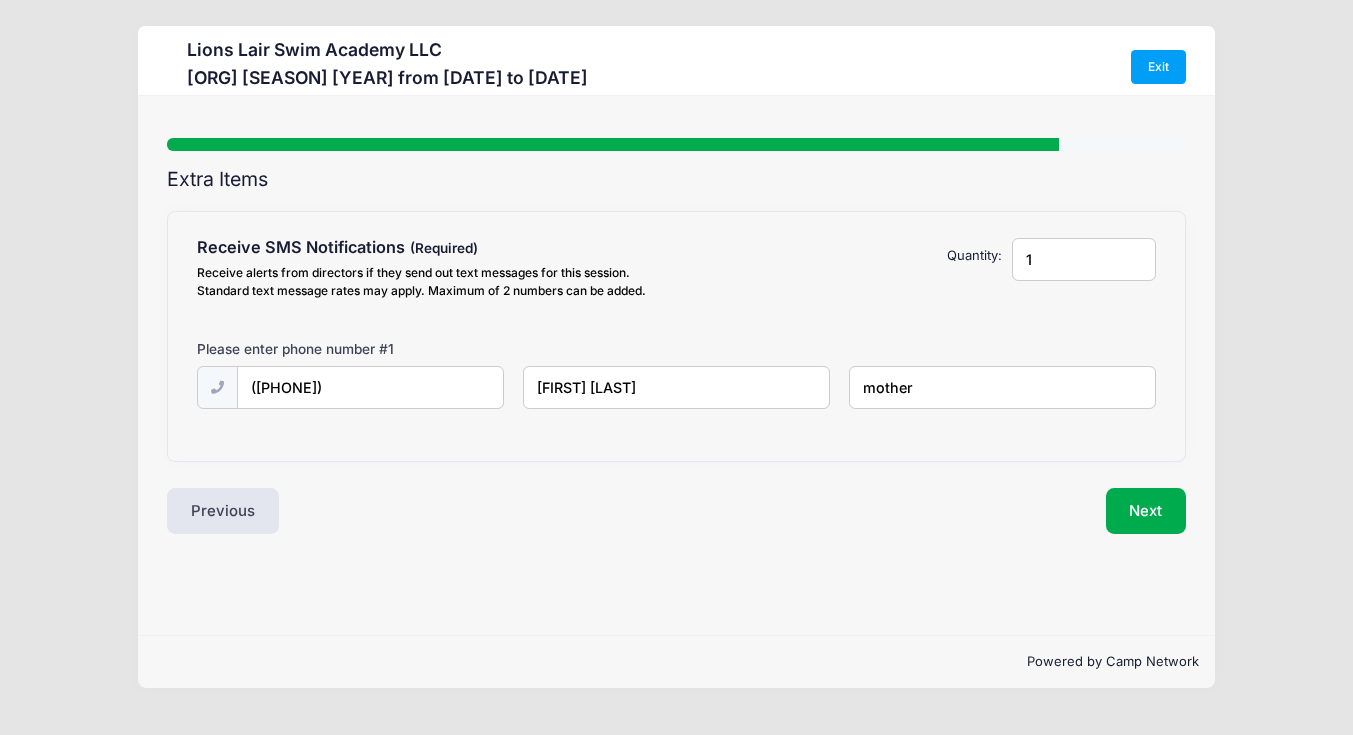 type on "mother" 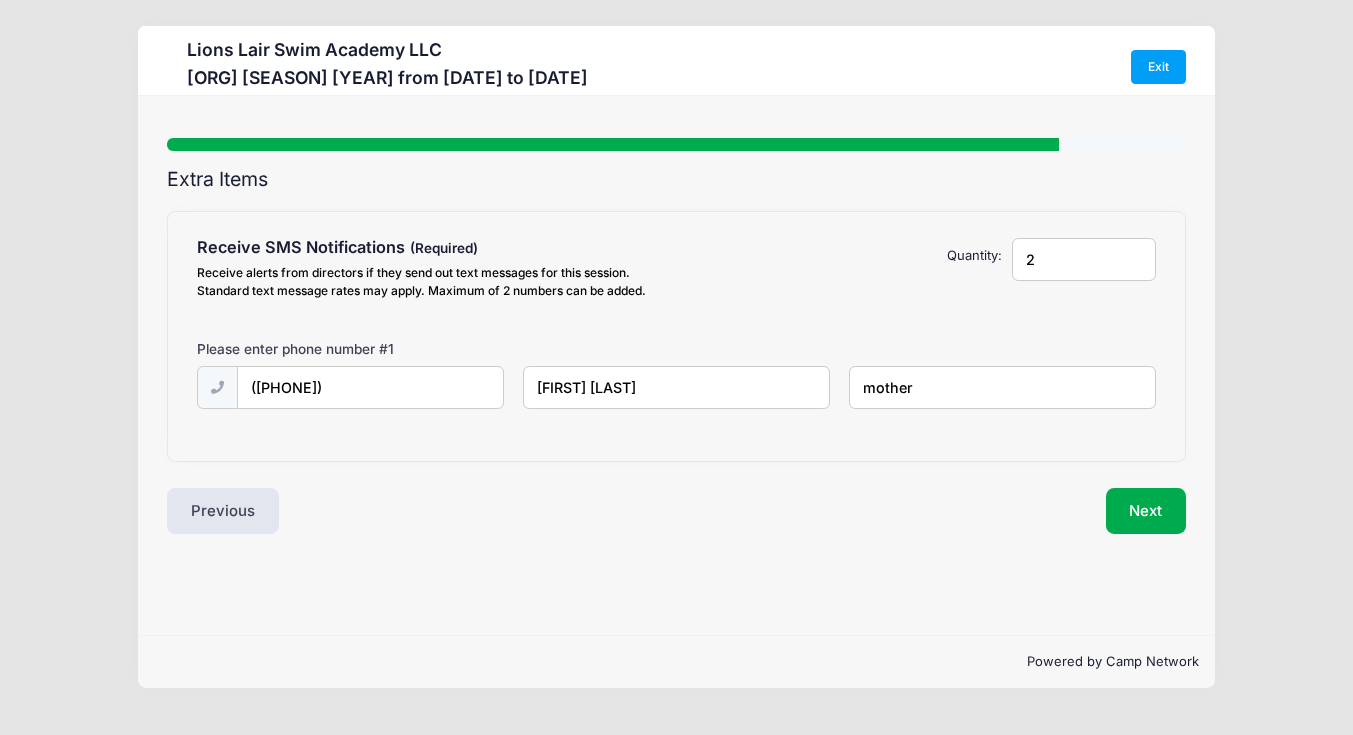 type on "2" 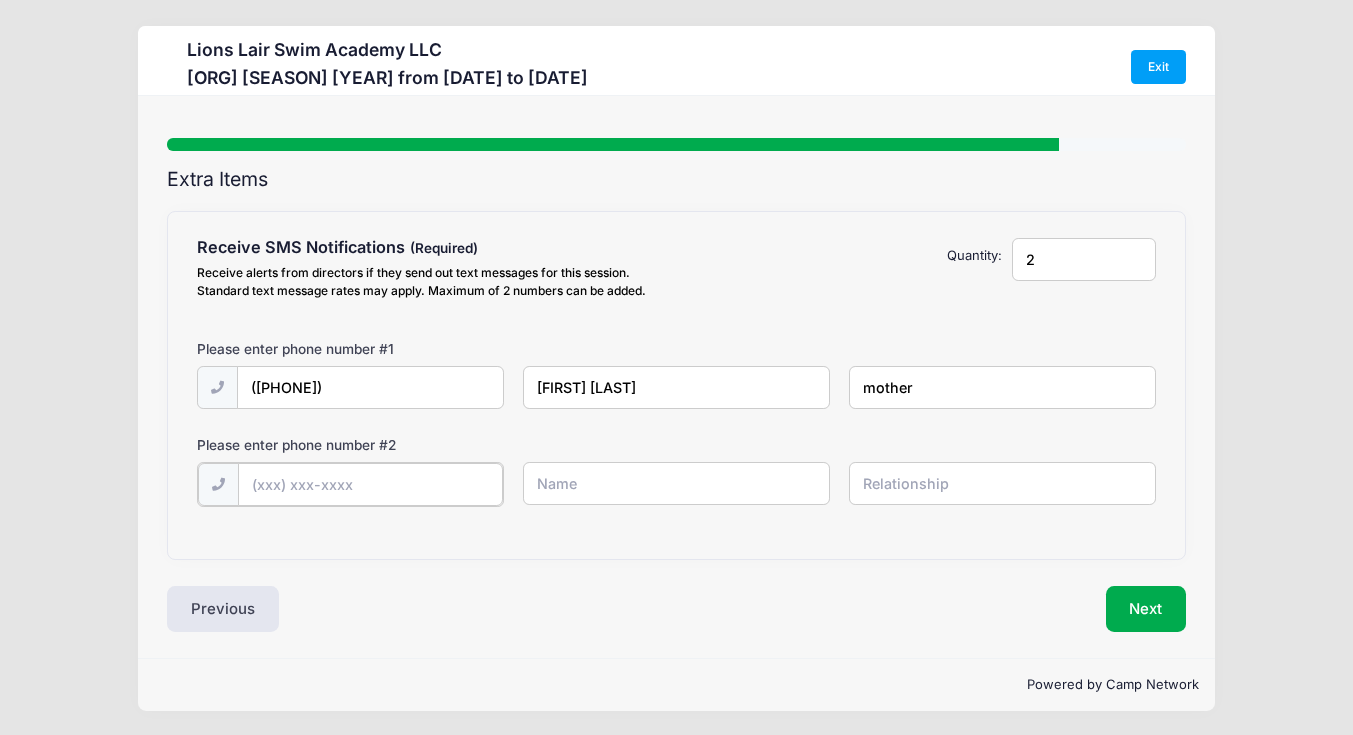 click at bounding box center (0, 0) 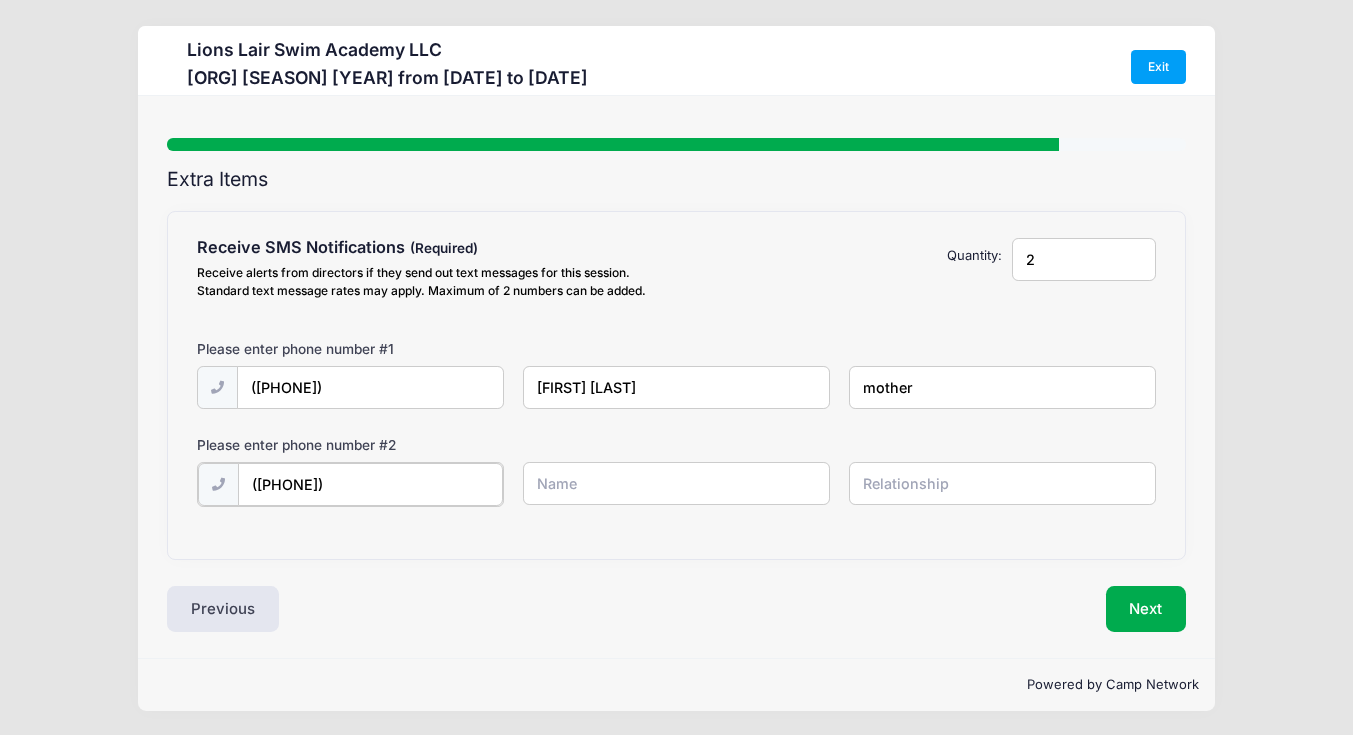 type on "([PHONE])" 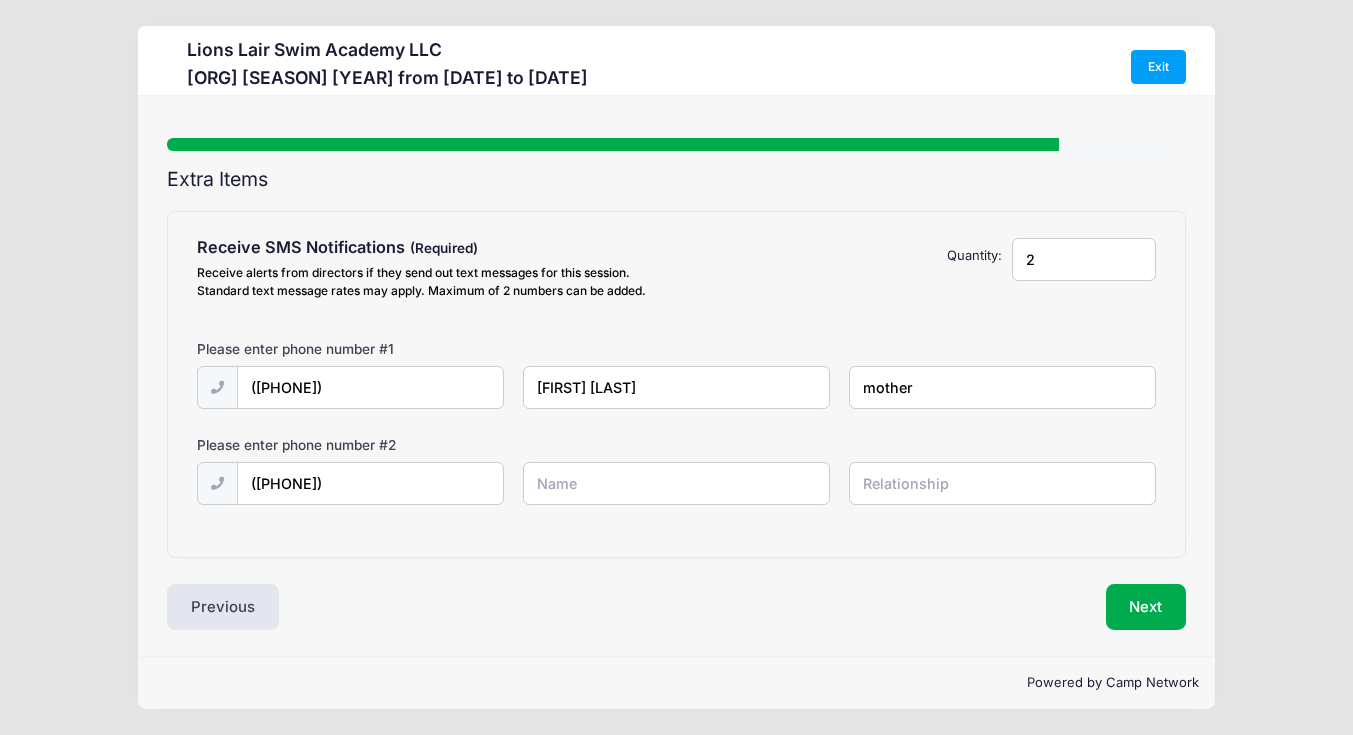 click at bounding box center (0, 0) 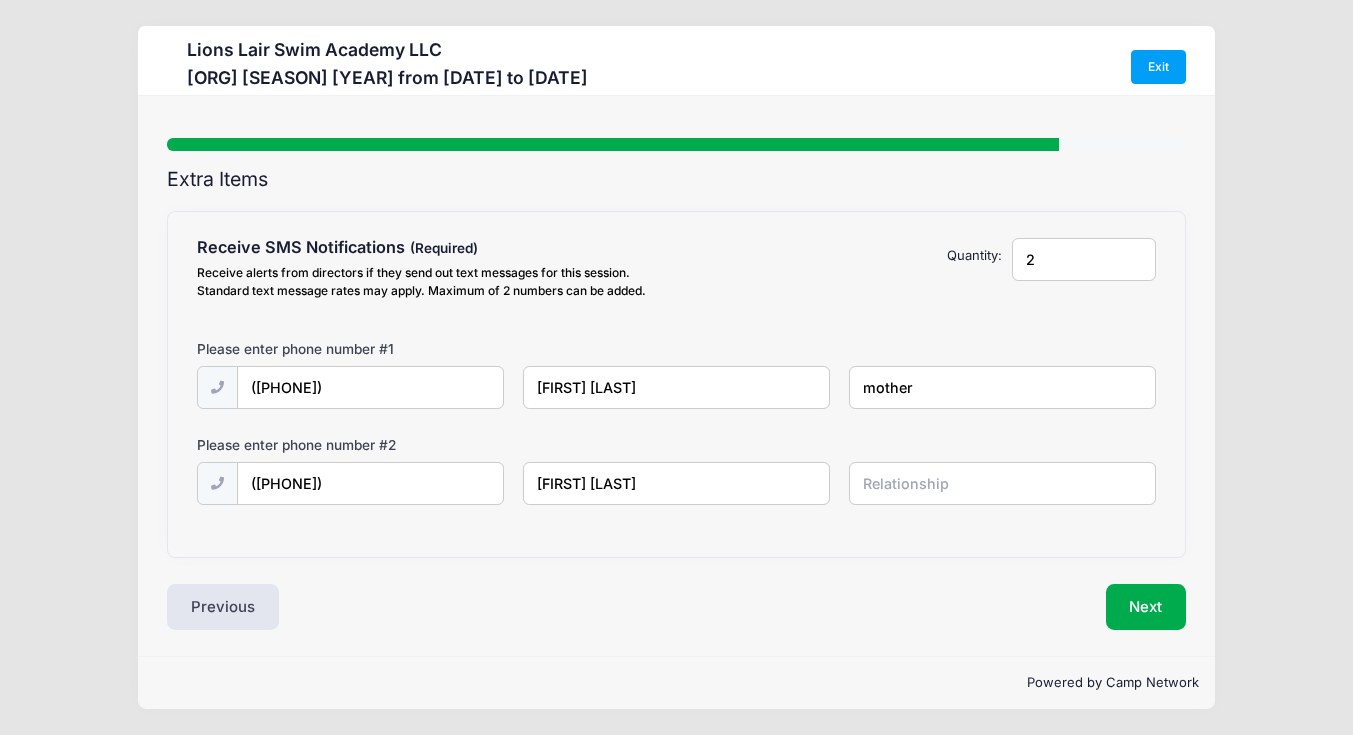type on "[FIRST] [LAST]" 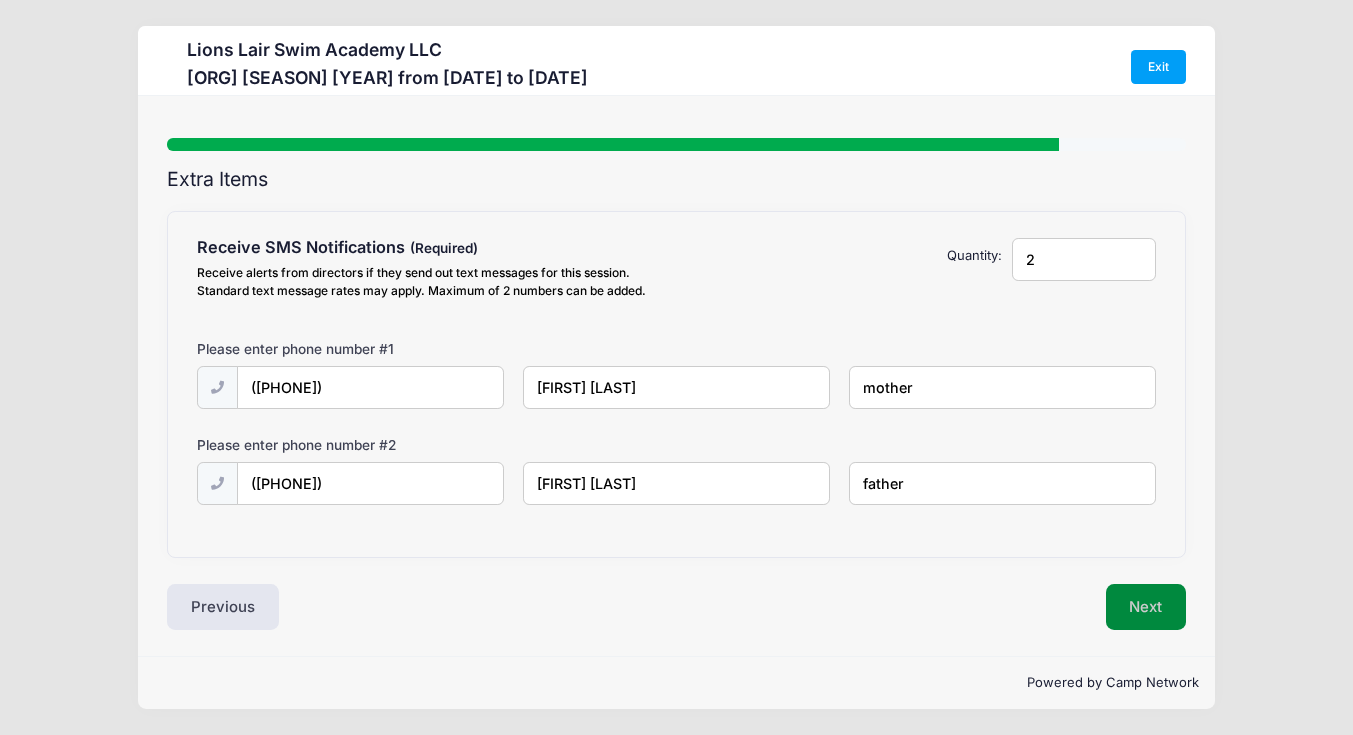type on "father" 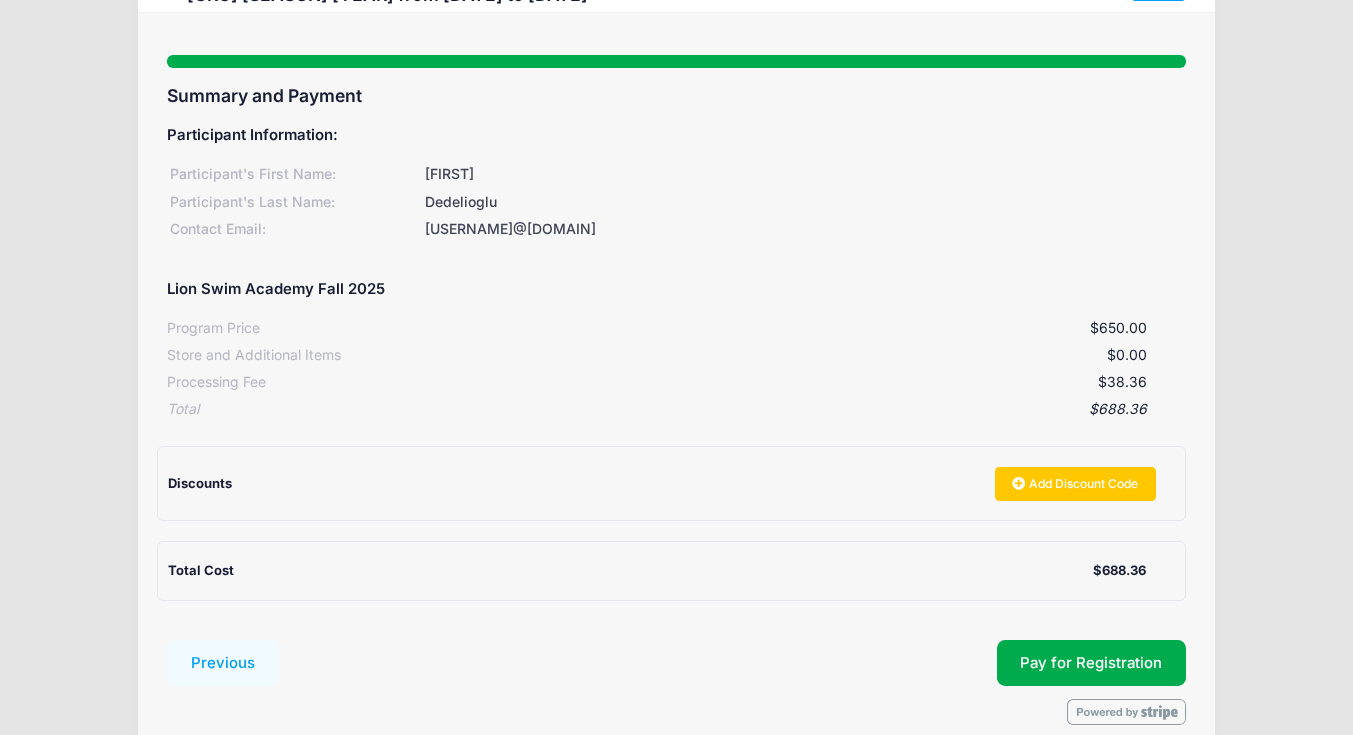 scroll, scrollTop: 178, scrollLeft: 0, axis: vertical 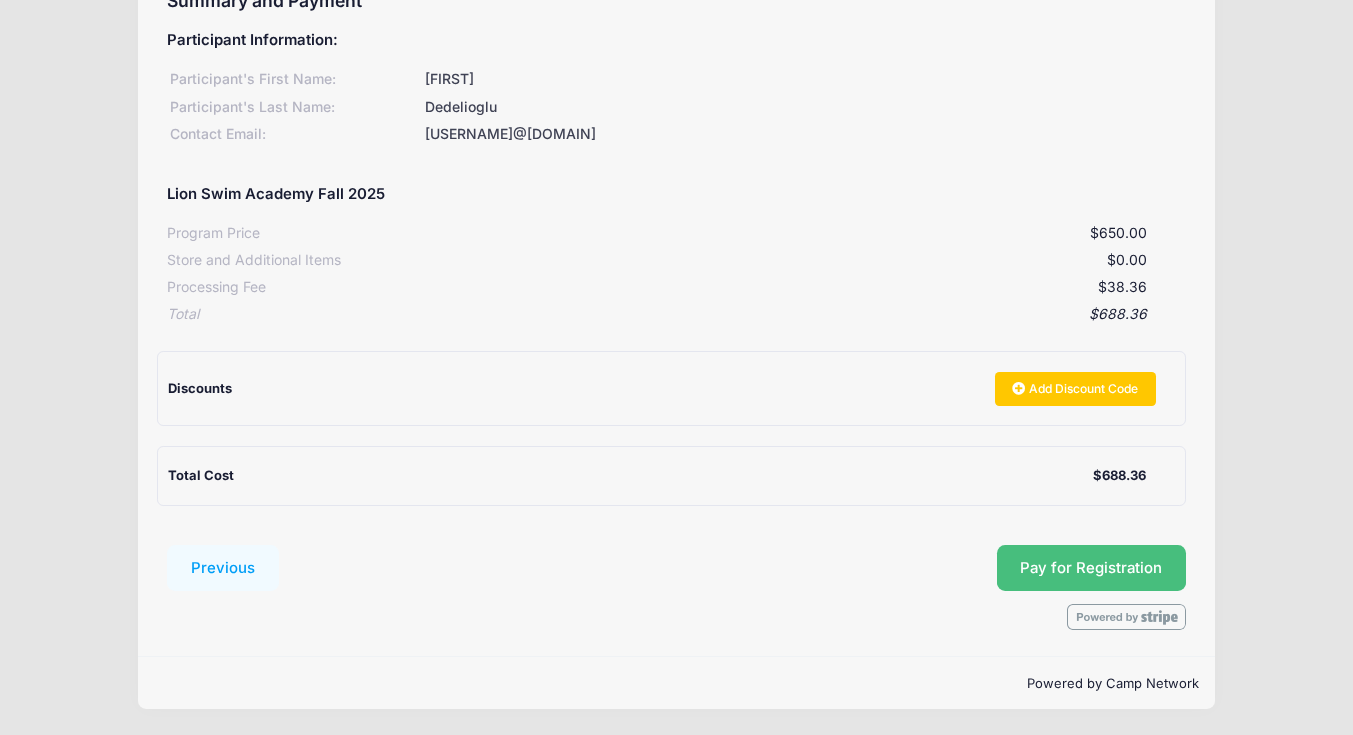 click on "Pay for Registration" at bounding box center [1091, 568] 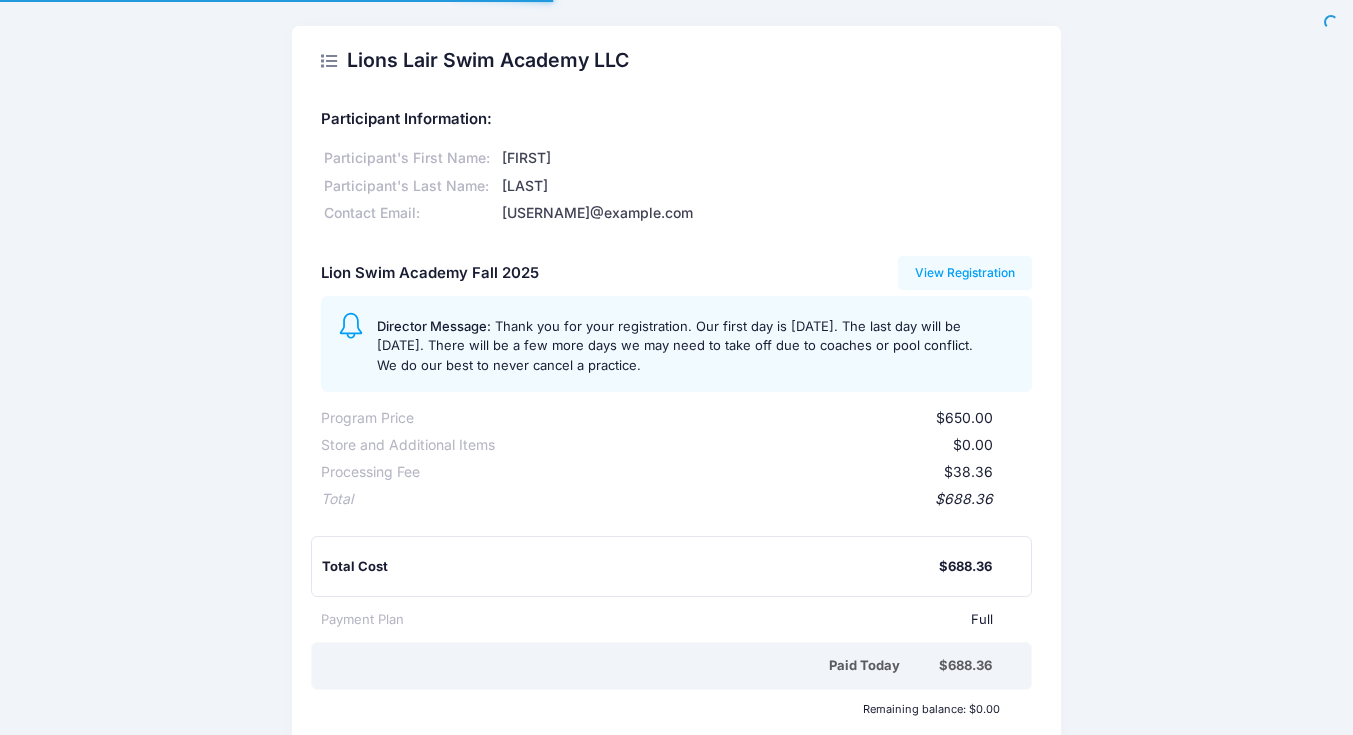 scroll, scrollTop: 0, scrollLeft: 0, axis: both 